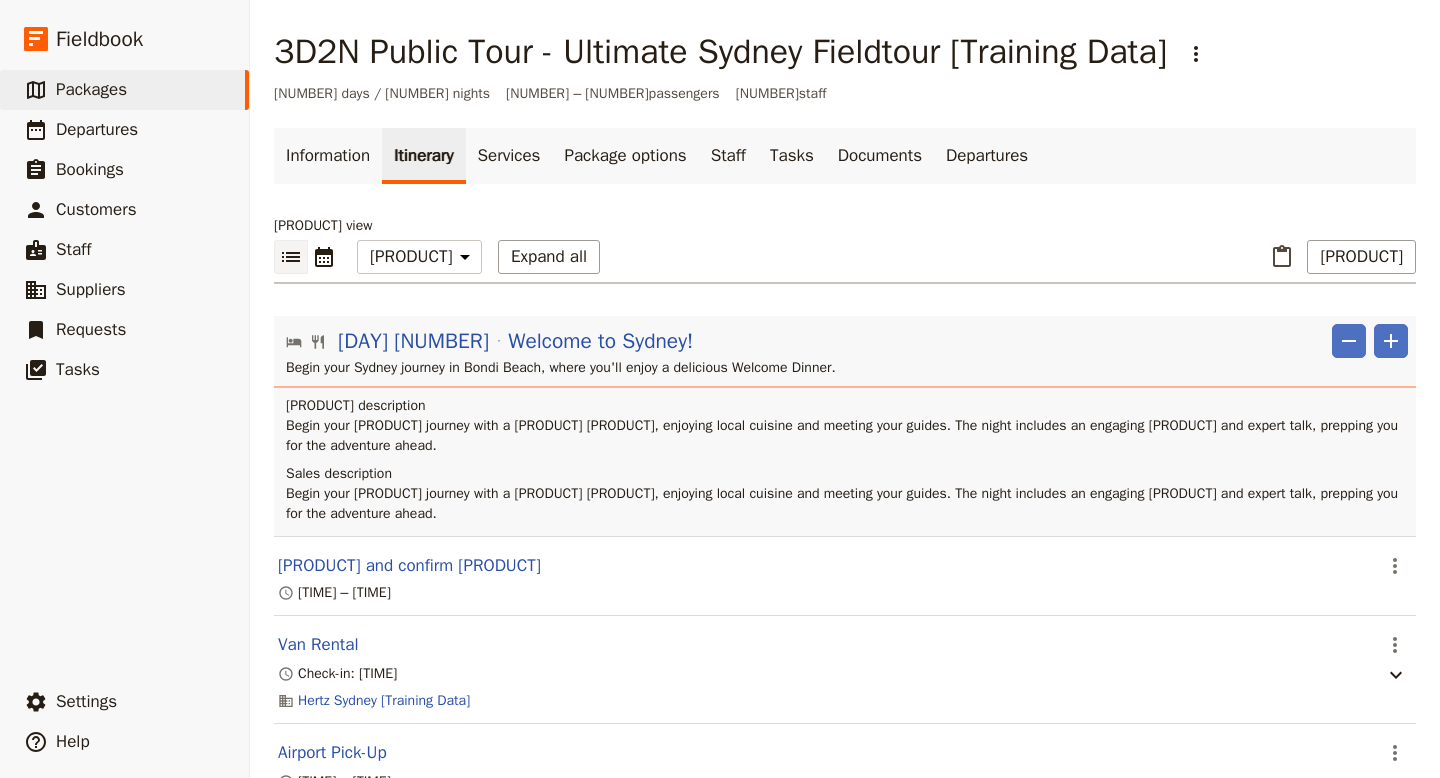 scroll, scrollTop: 0, scrollLeft: 0, axis: both 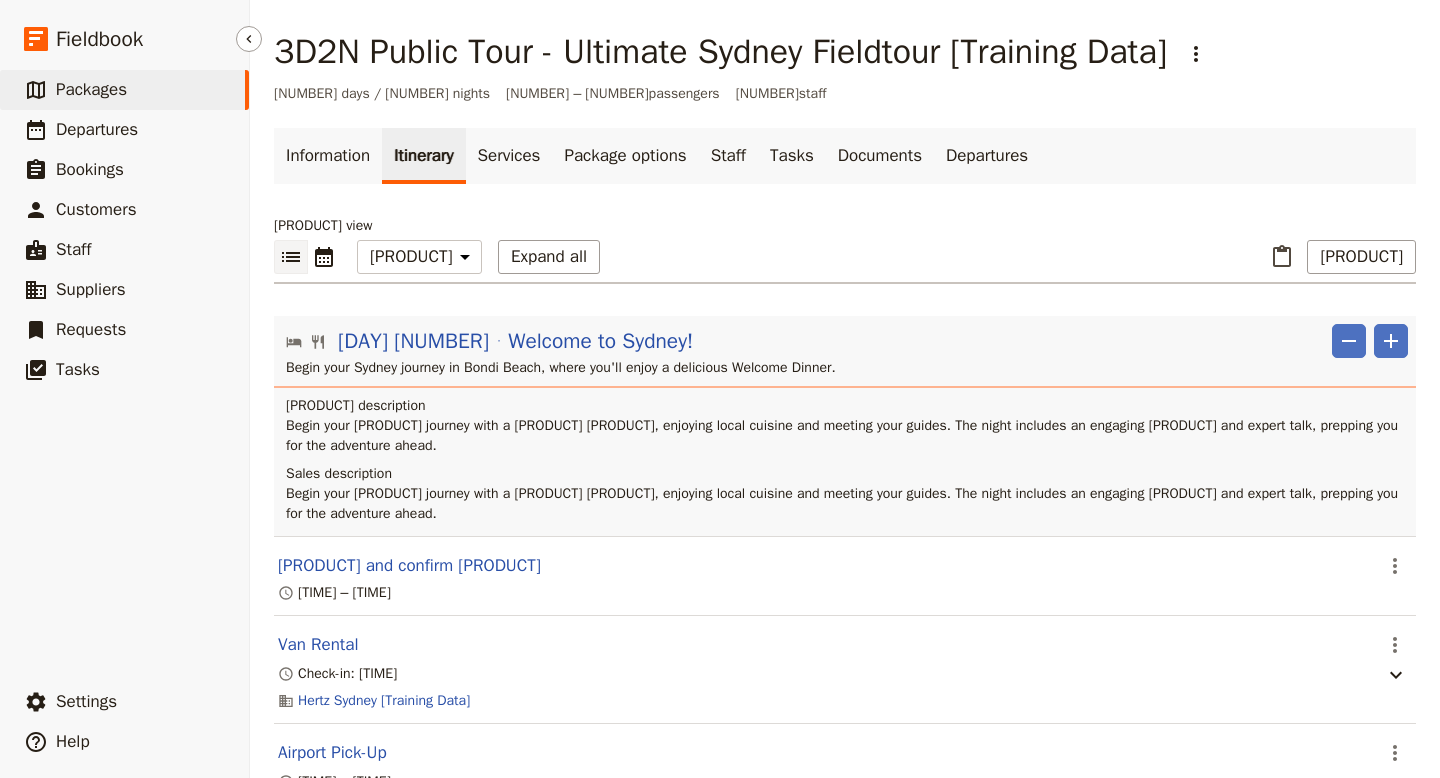 click on "Packages" at bounding box center (91, 89) 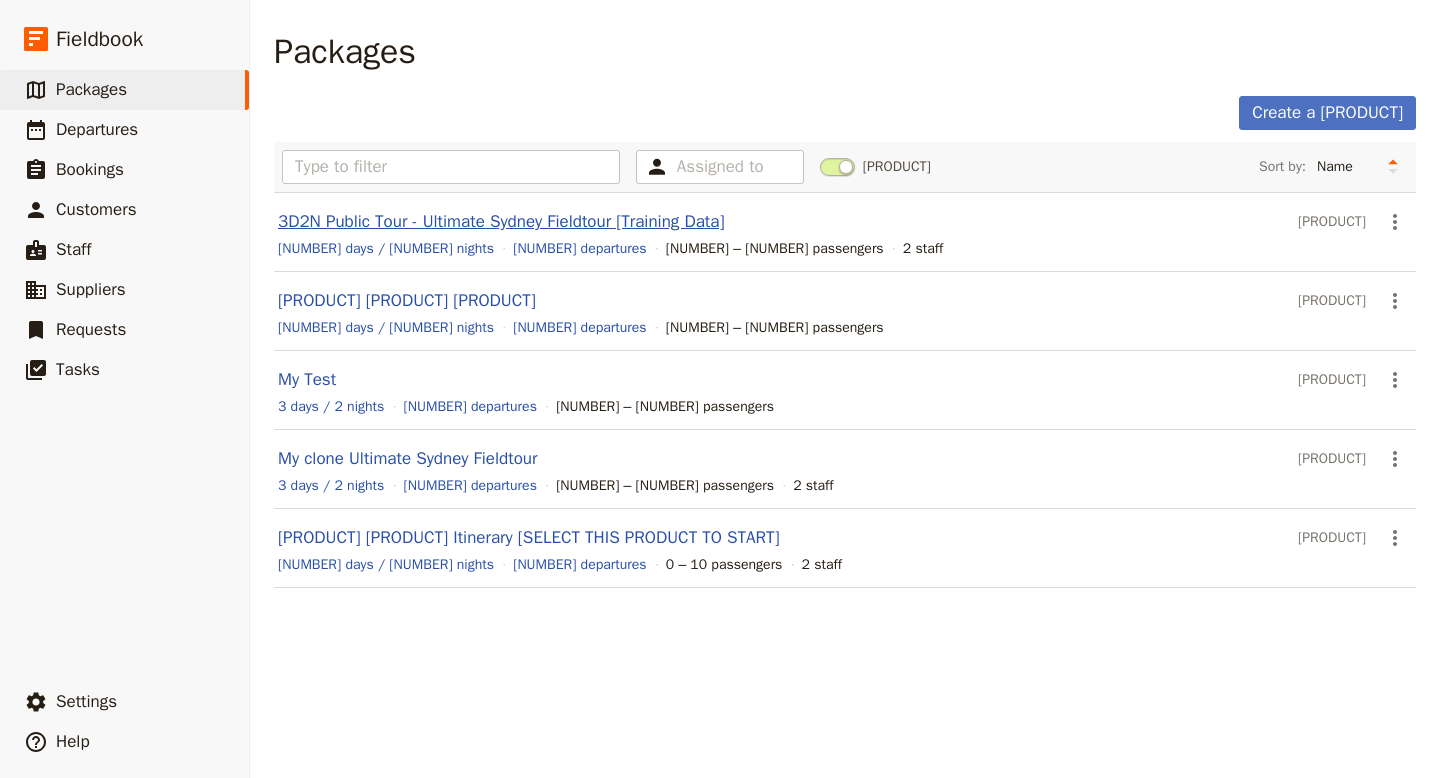 click on "3D2N Public Tour - Ultimate Sydney Fieldtour [Training Data]" at bounding box center [501, 221] 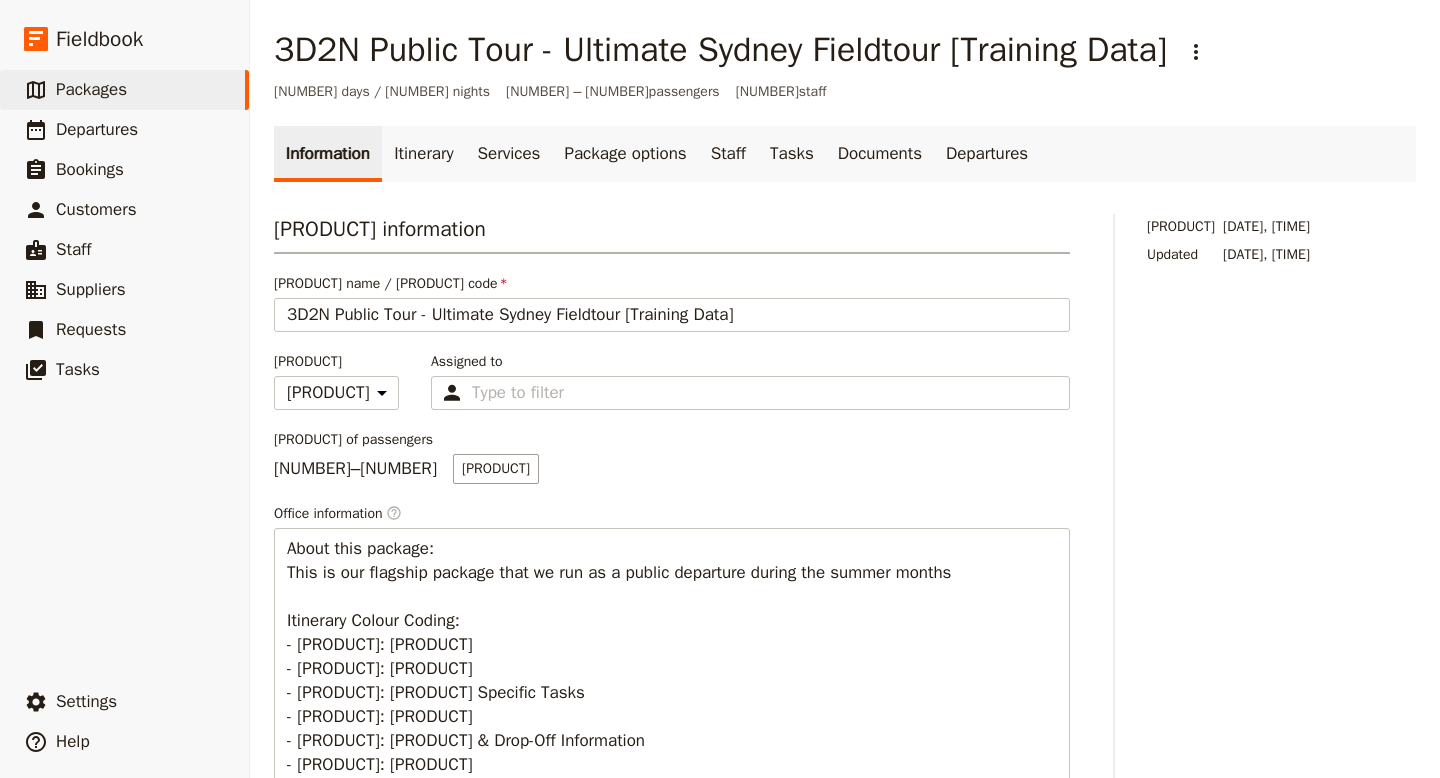 scroll, scrollTop: 0, scrollLeft: 0, axis: both 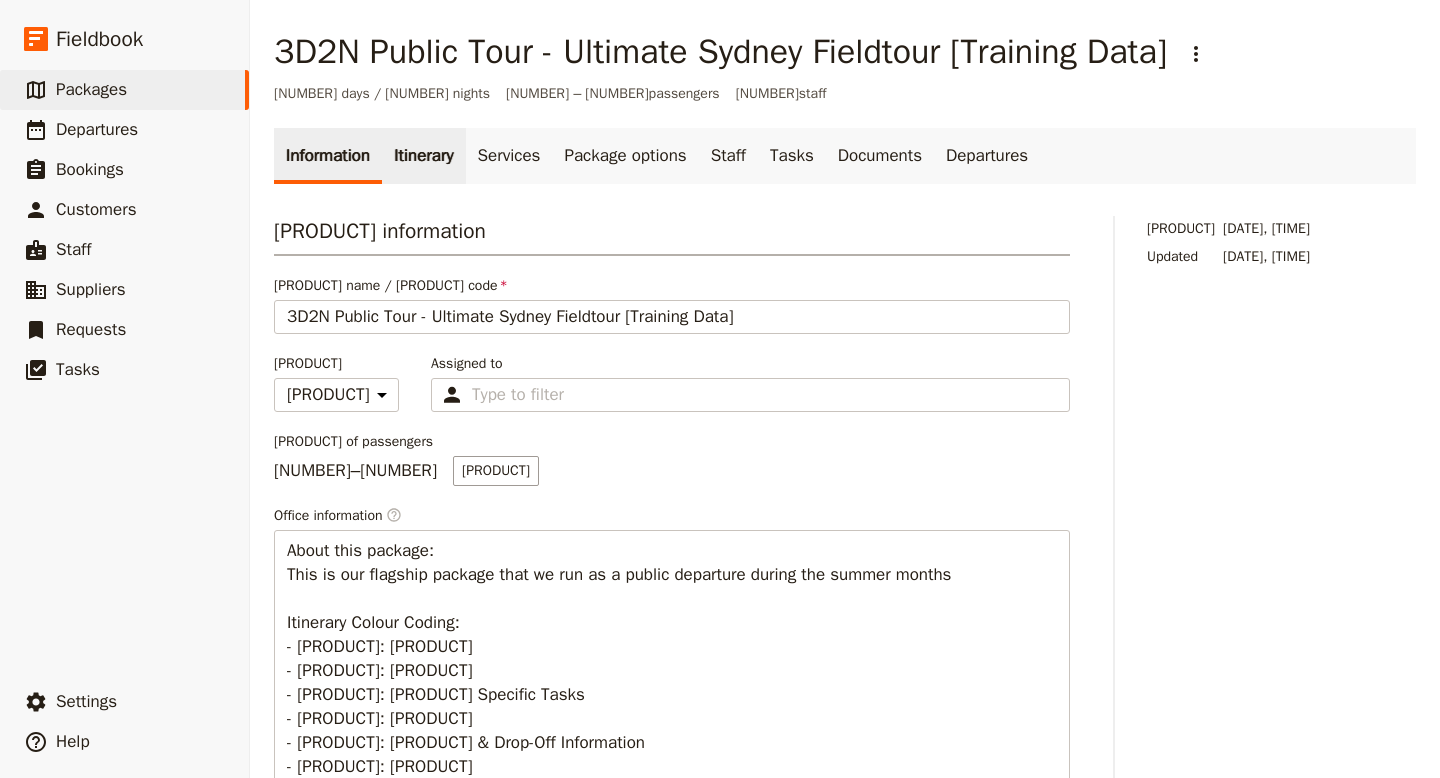 click on "Itinerary" at bounding box center [423, 156] 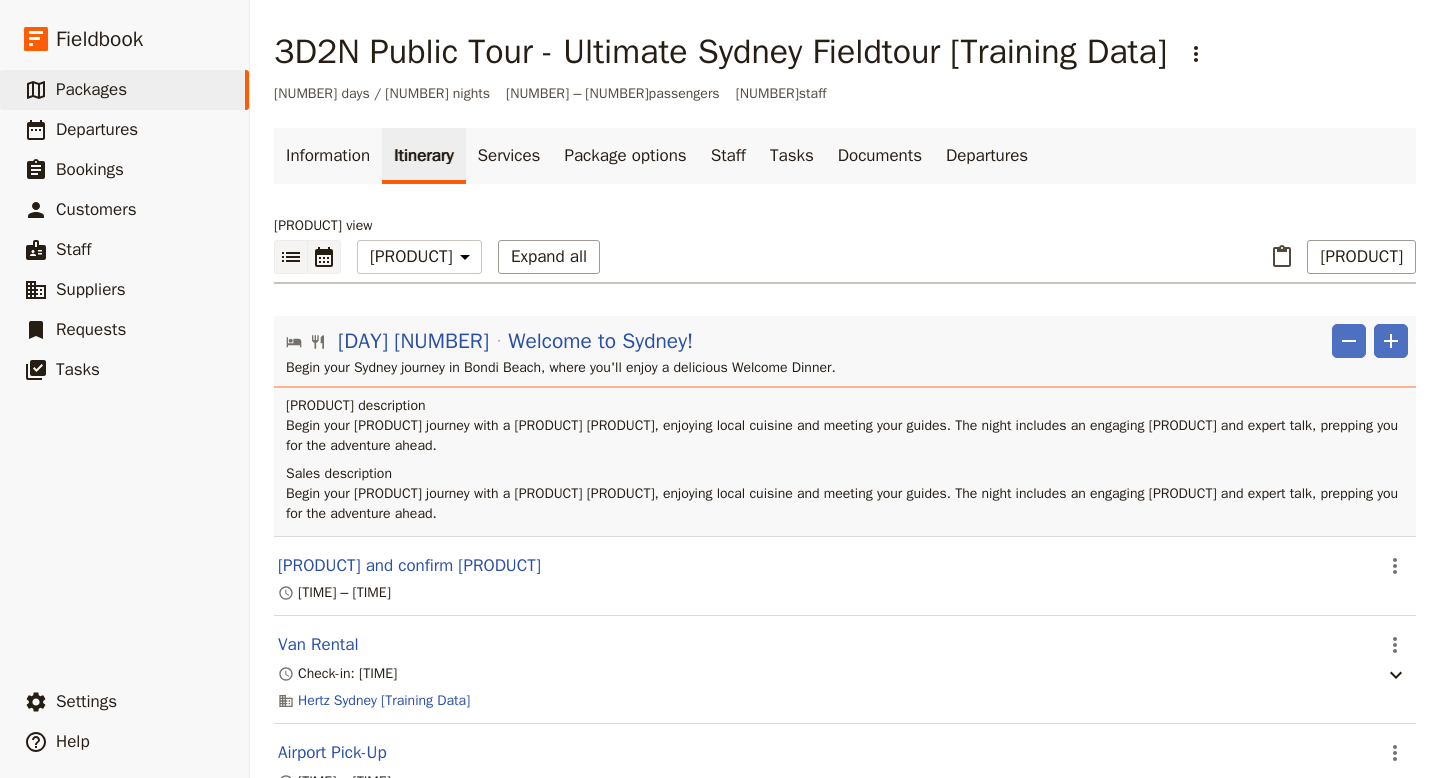 click 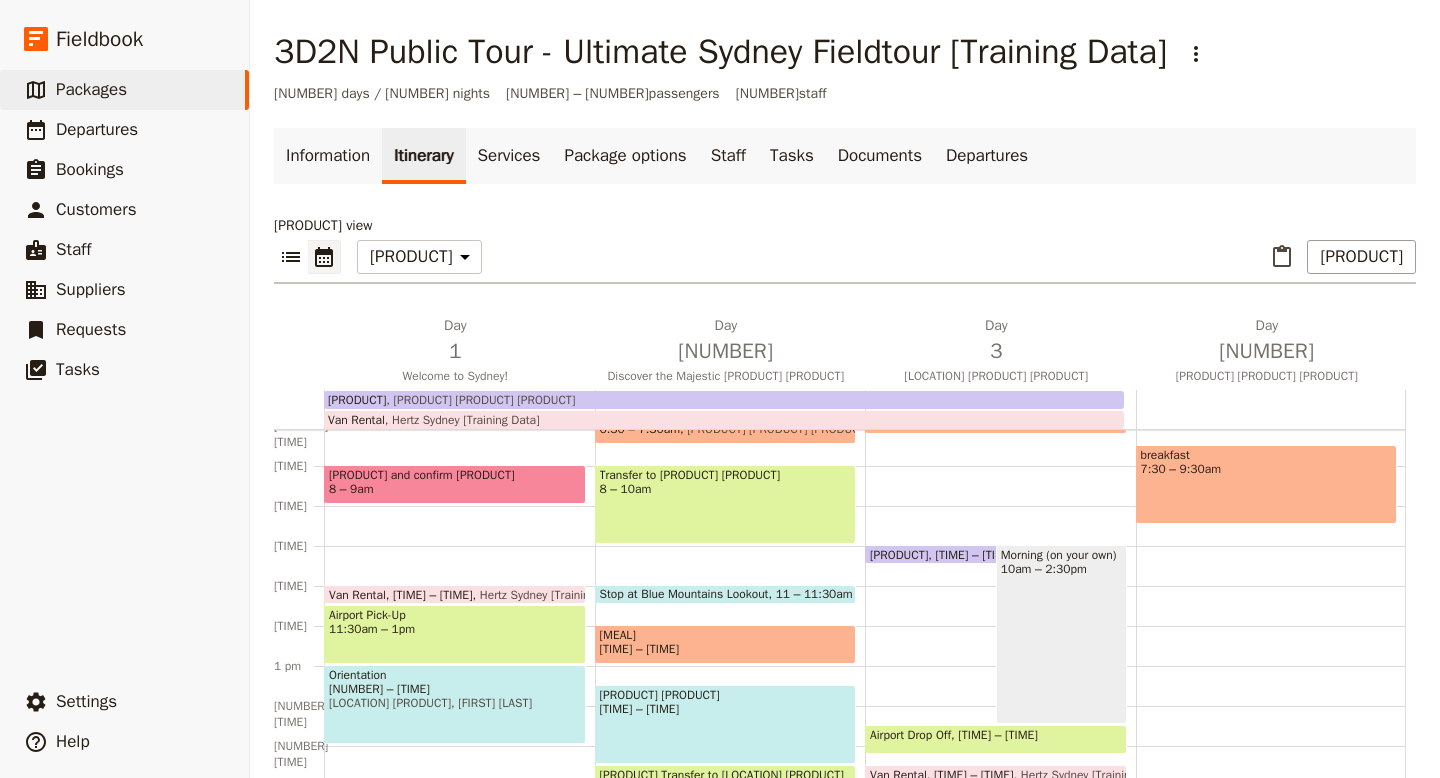 scroll, scrollTop: 197, scrollLeft: 0, axis: vertical 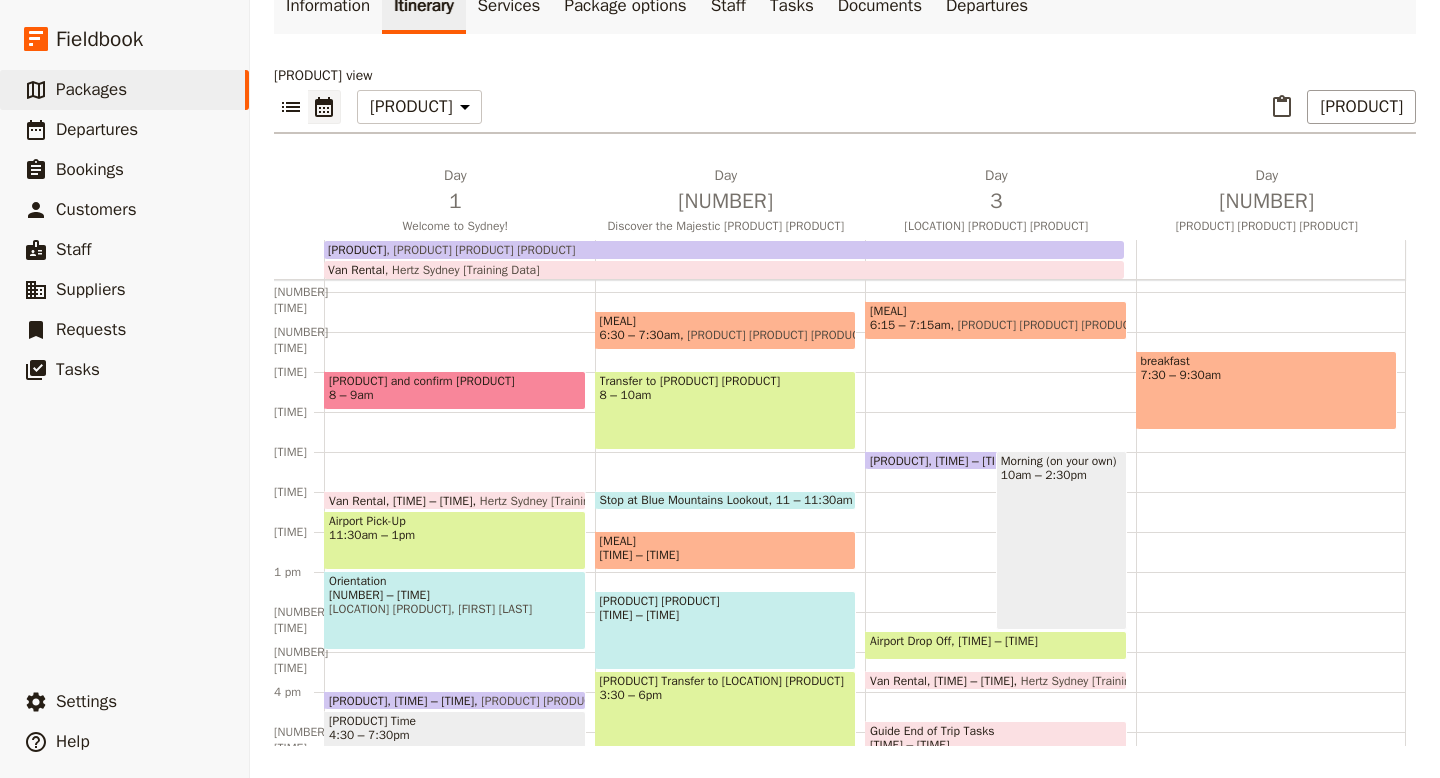 click on "[PRODUCT] [PRODUCT] [PRODUCT]" at bounding box center (774, 335) 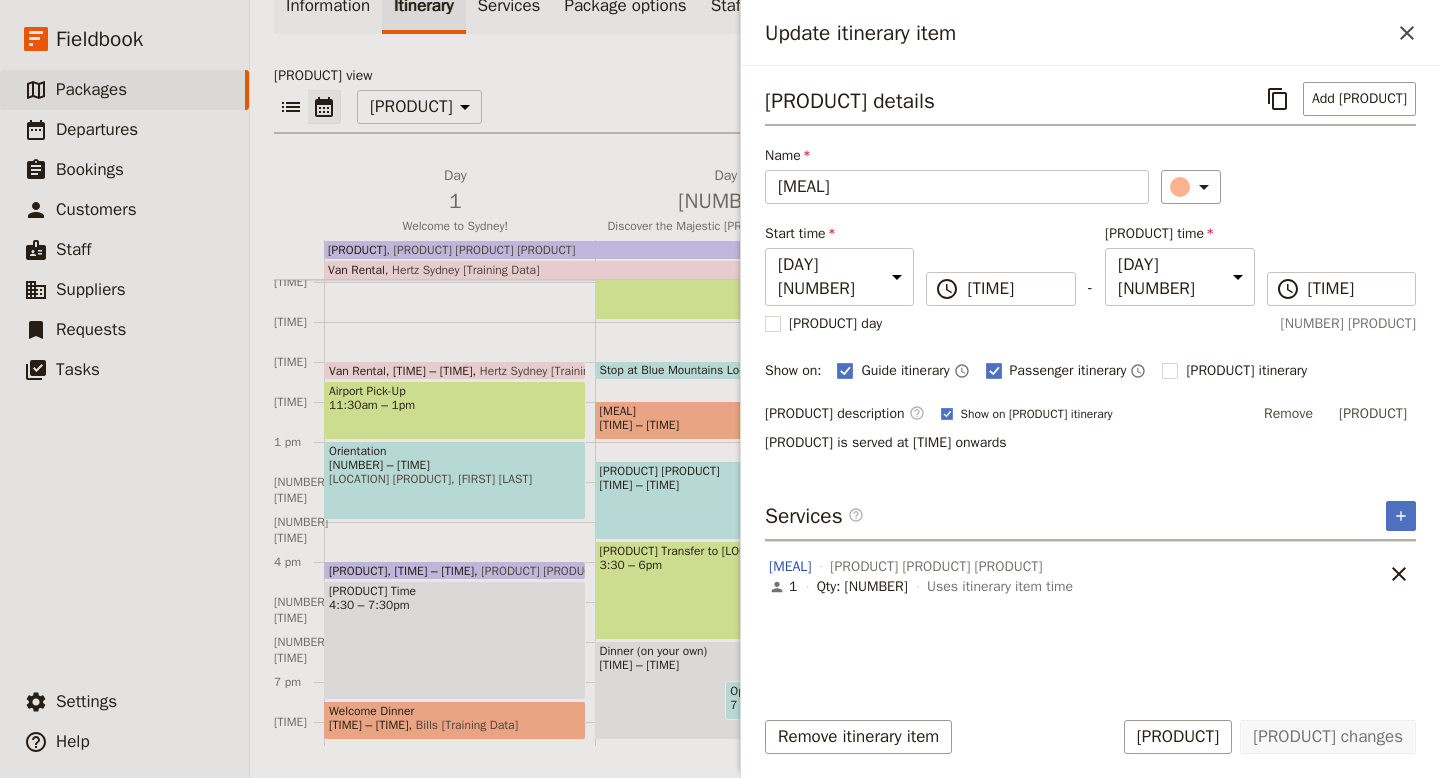 scroll, scrollTop: 373, scrollLeft: 0, axis: vertical 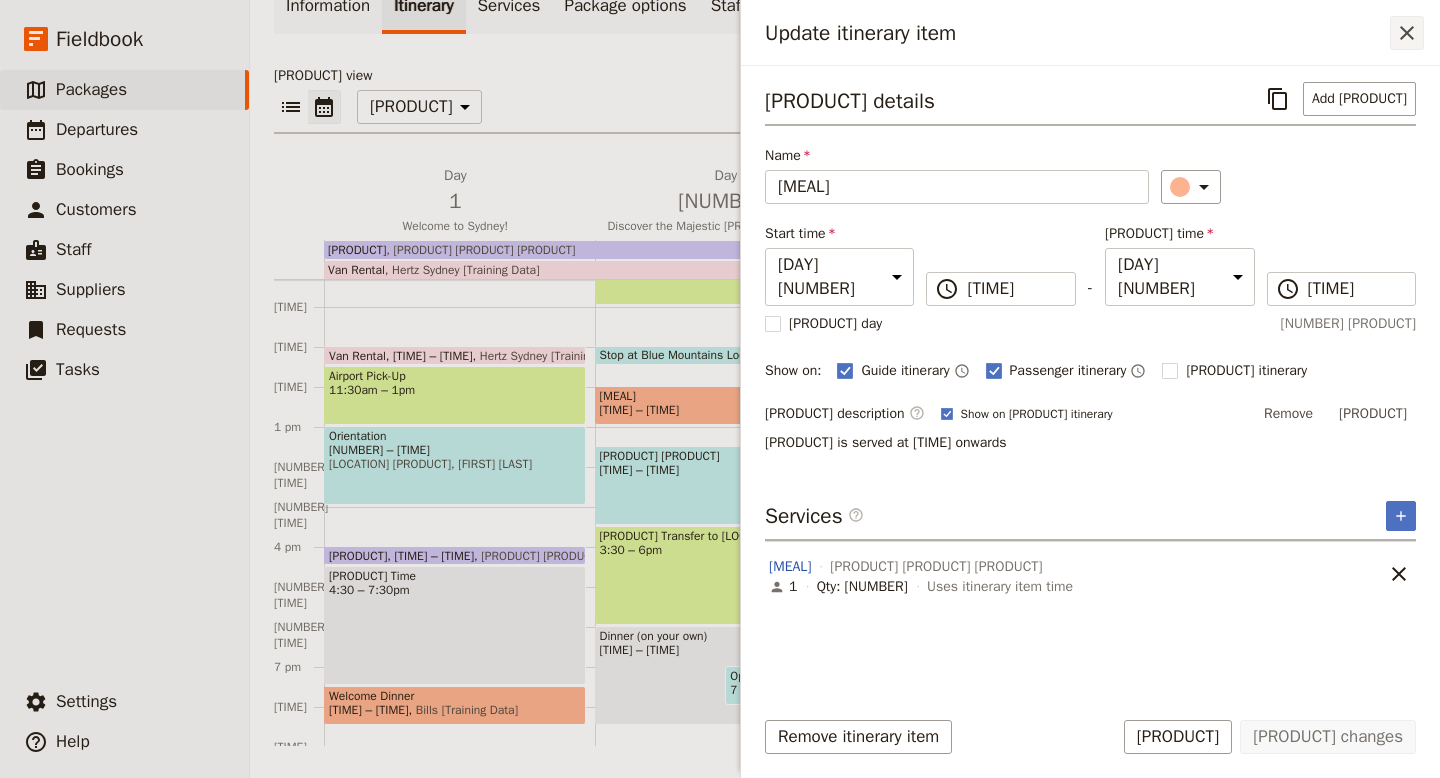 click 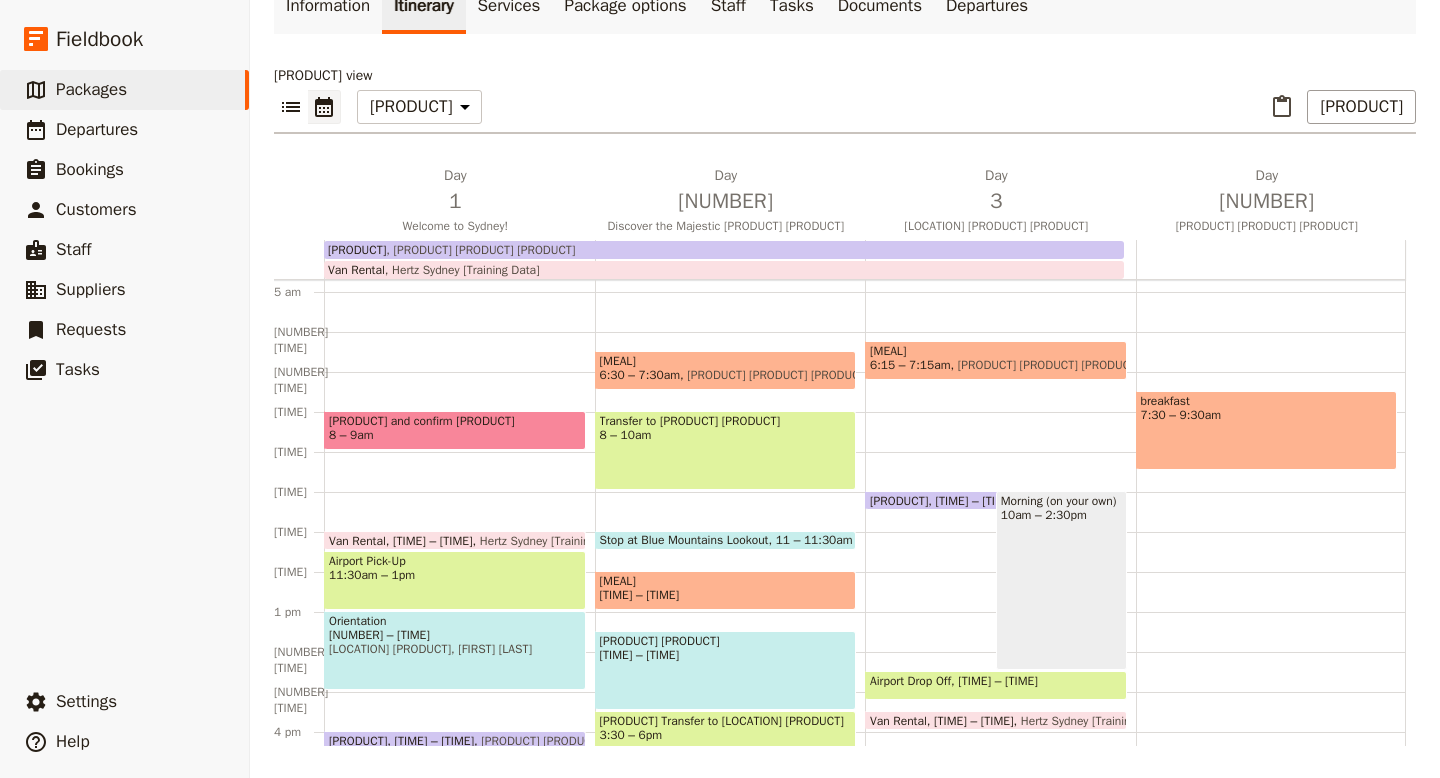 scroll, scrollTop: 195, scrollLeft: 0, axis: vertical 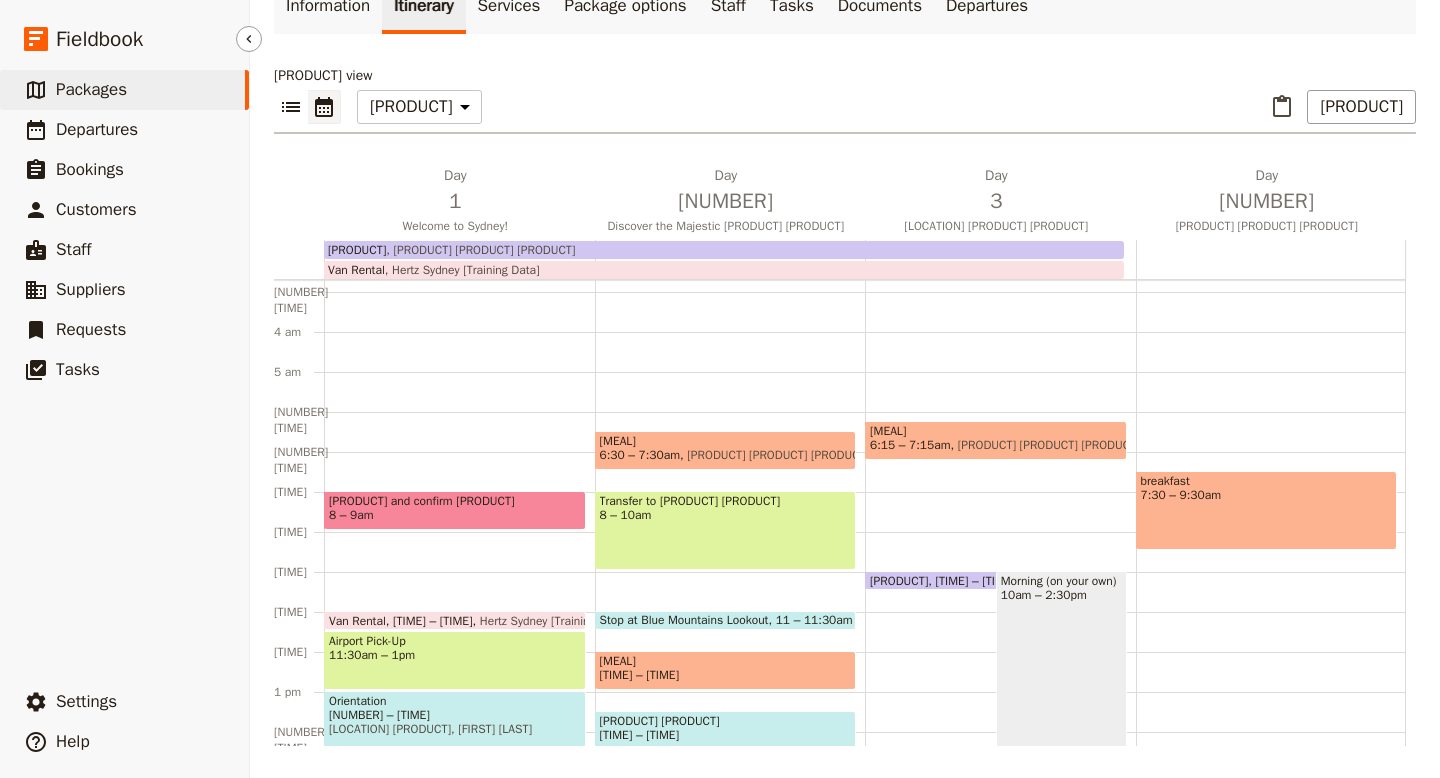 click on "Packages" at bounding box center (91, 89) 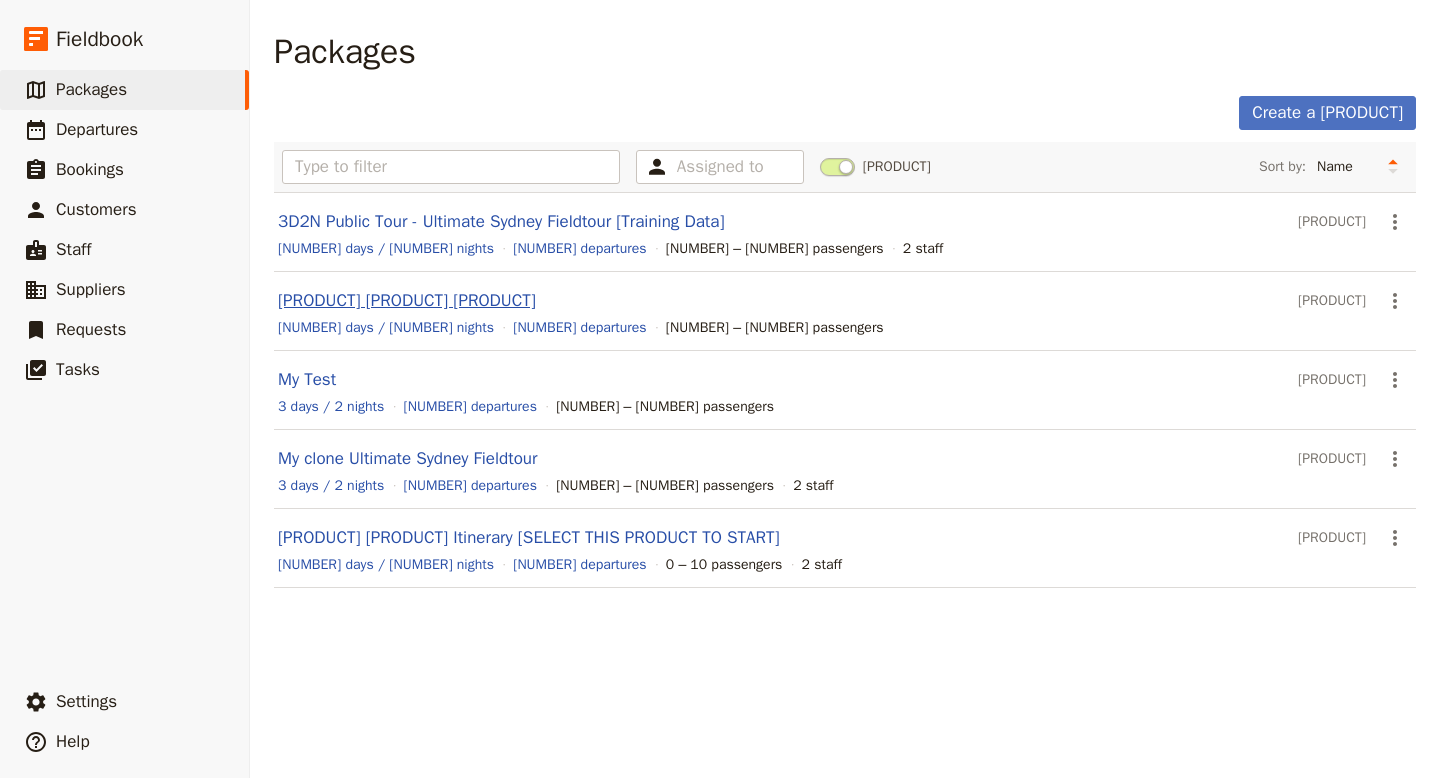 click on "[PRODUCT] [PRODUCT] [PRODUCT]" at bounding box center [407, 300] 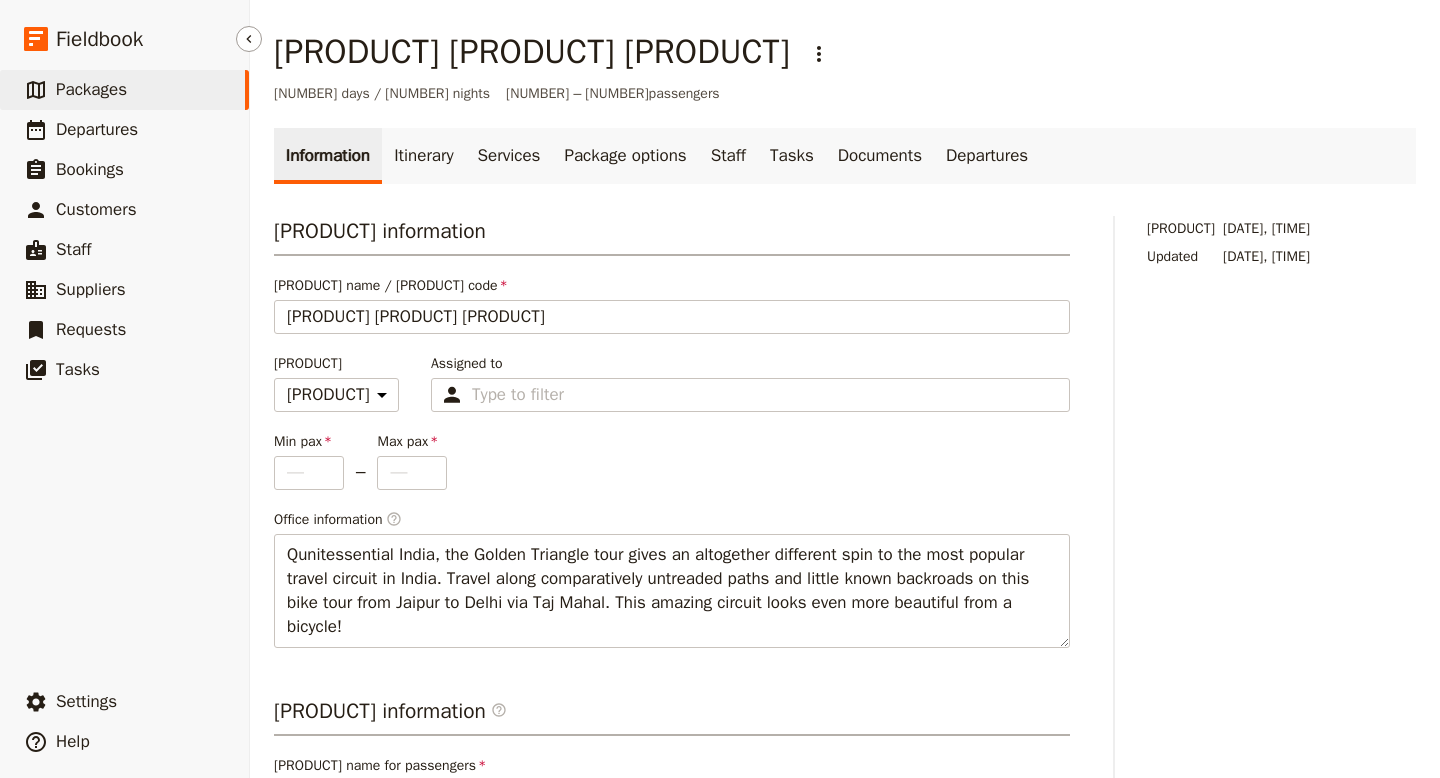 click on "Packages" at bounding box center [91, 89] 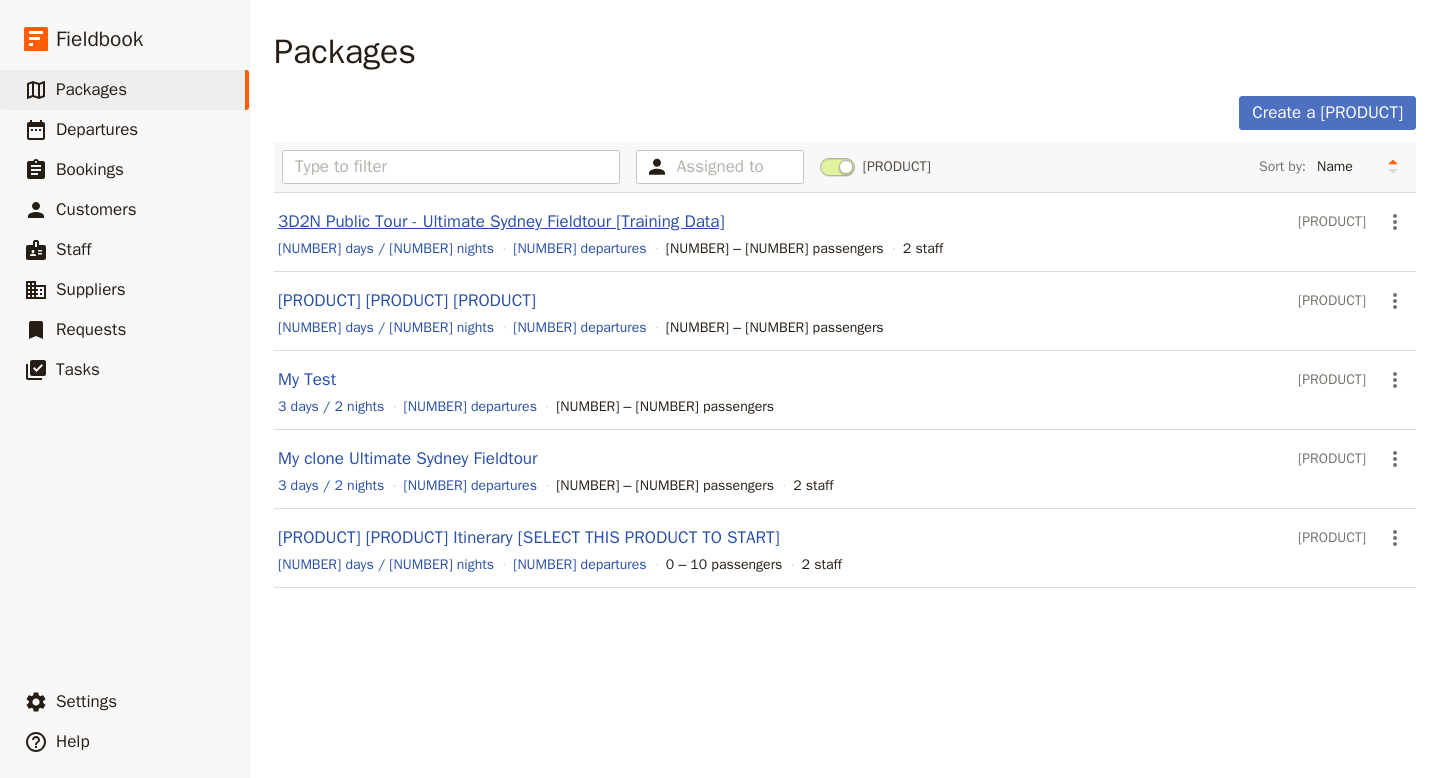click on "3D2N Public Tour - Ultimate Sydney Fieldtour [Training Data]" at bounding box center (501, 221) 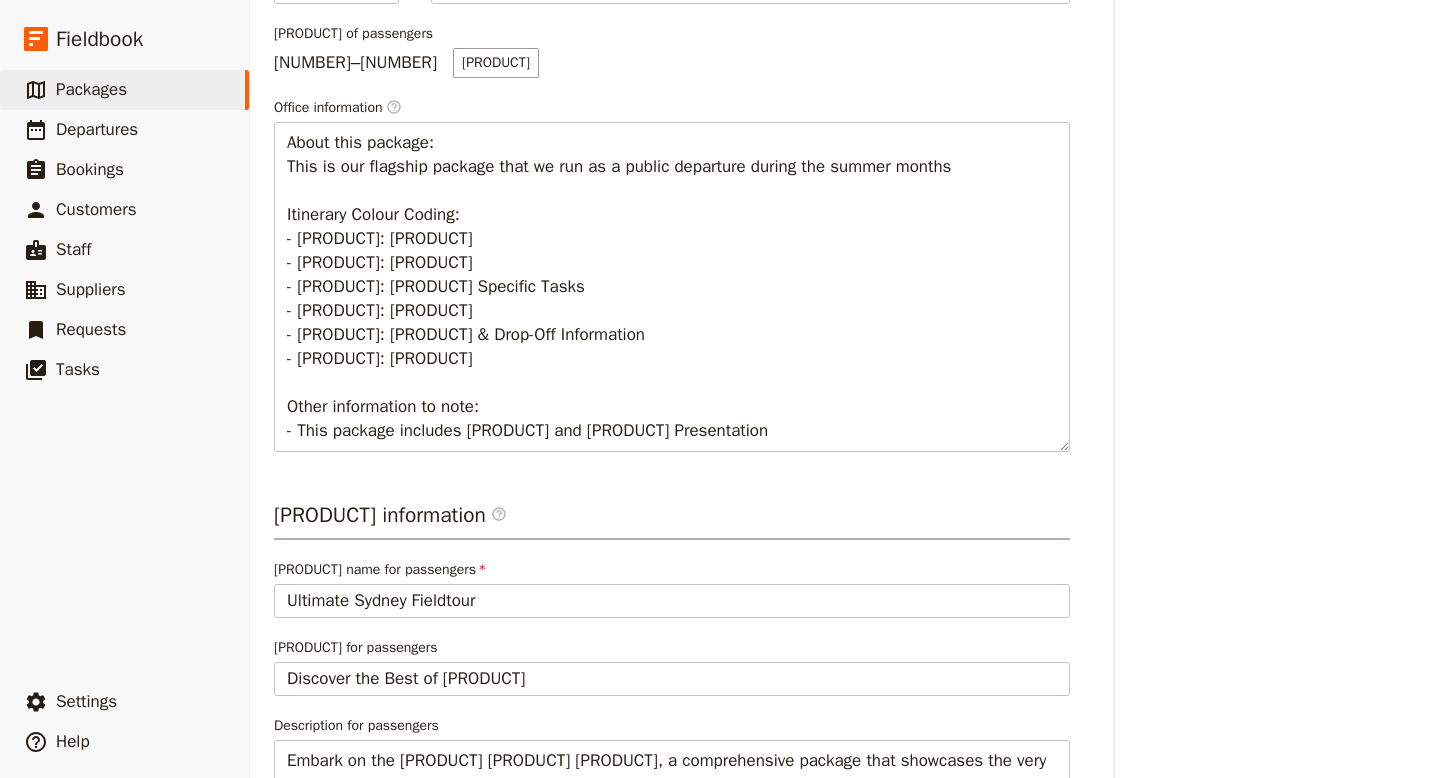 scroll, scrollTop: 48, scrollLeft: 0, axis: vertical 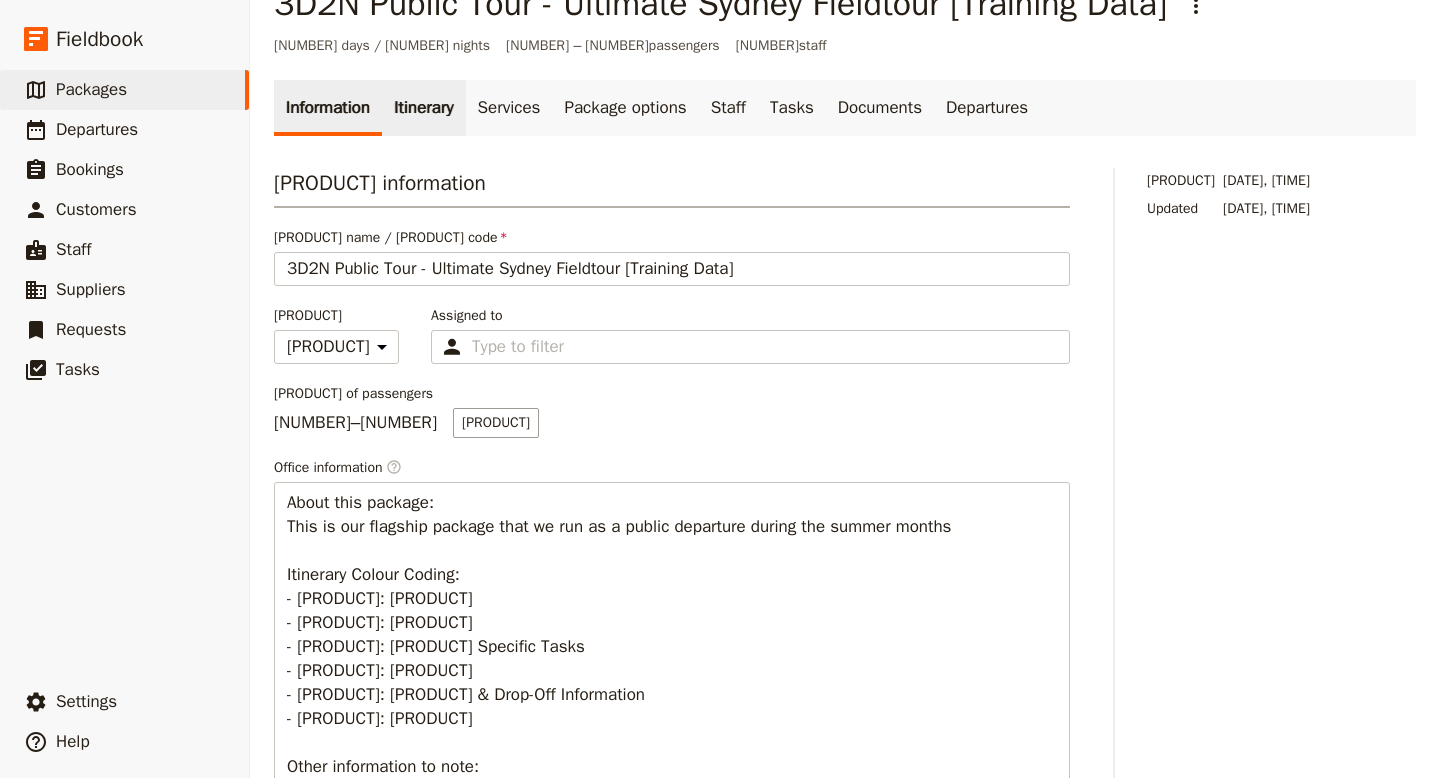 click on "Itinerary" at bounding box center [423, 108] 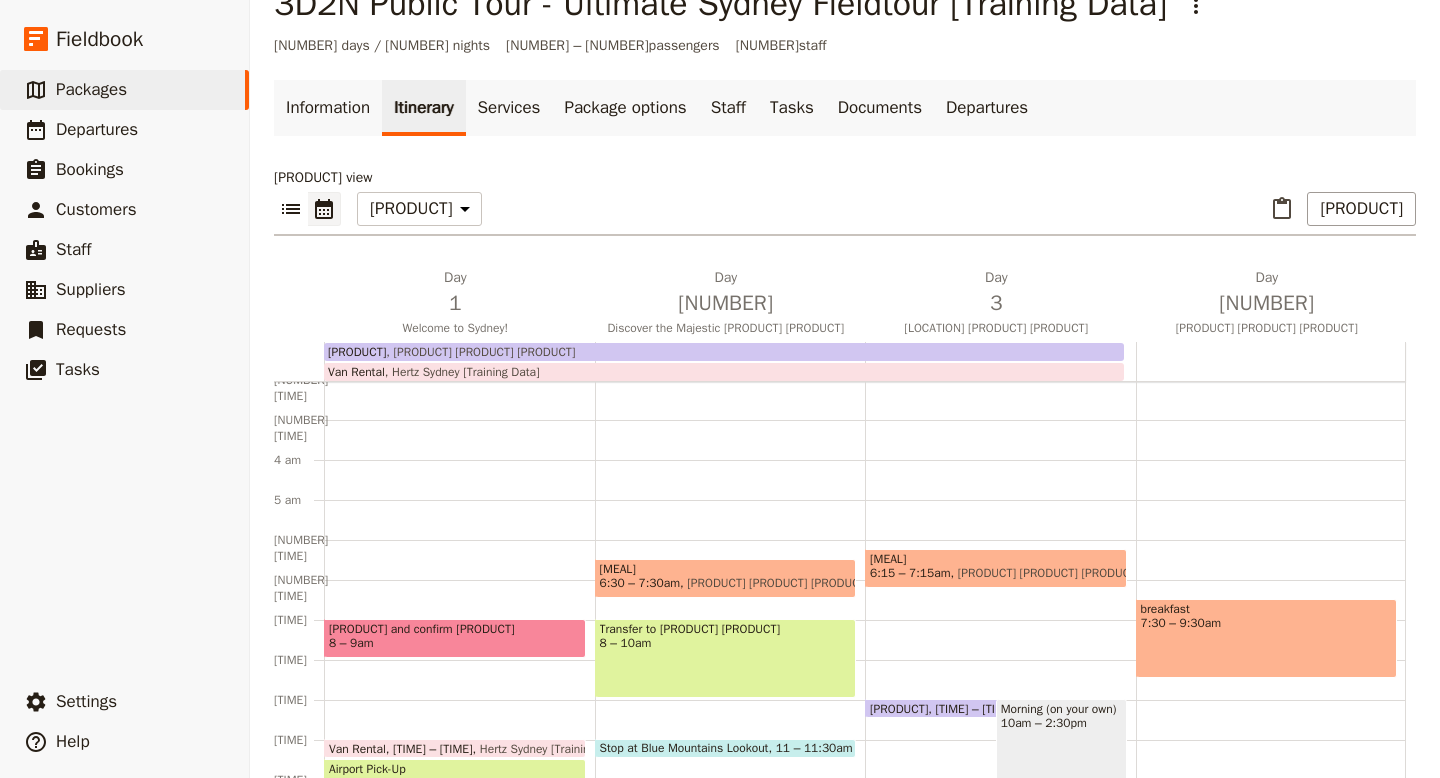 scroll, scrollTop: 49, scrollLeft: 0, axis: vertical 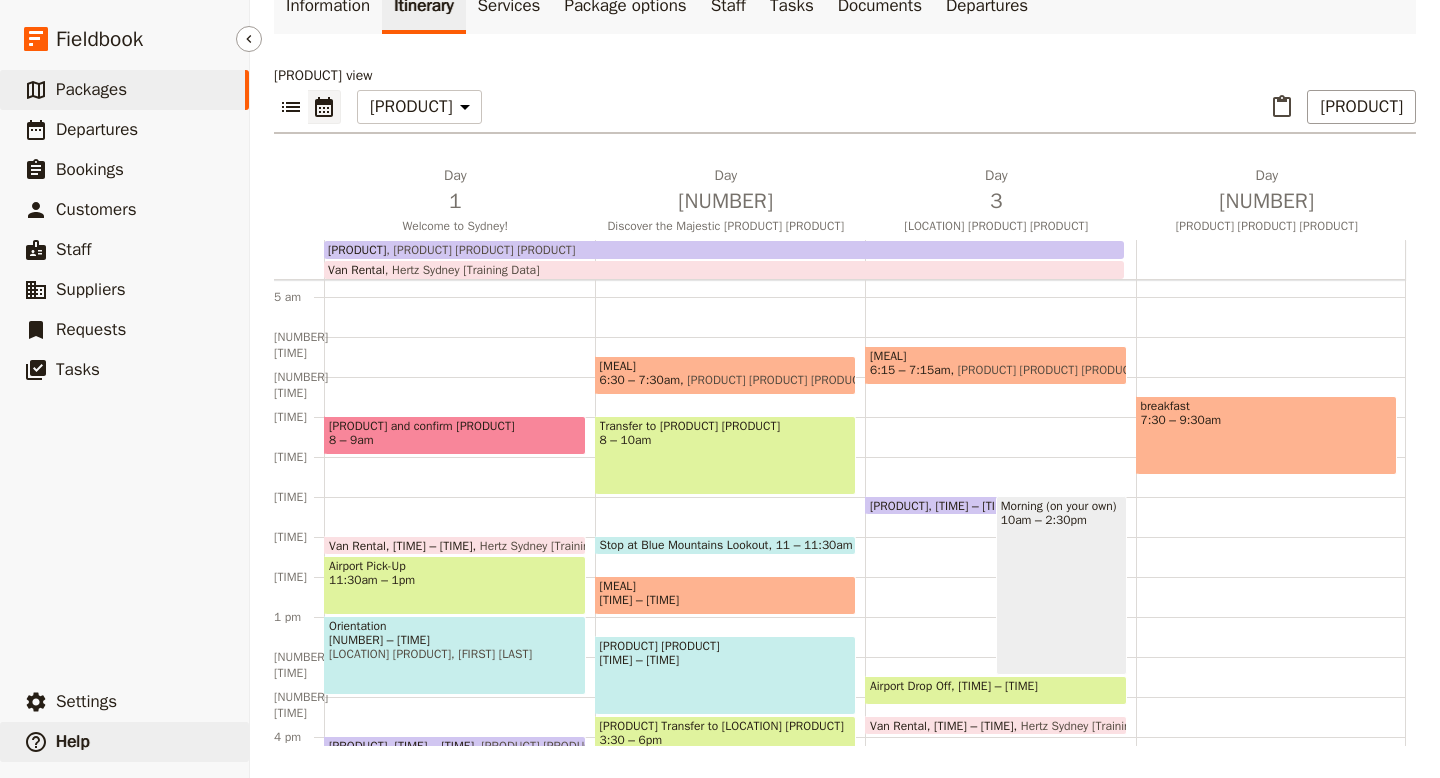 click on "Help" at bounding box center [73, 741] 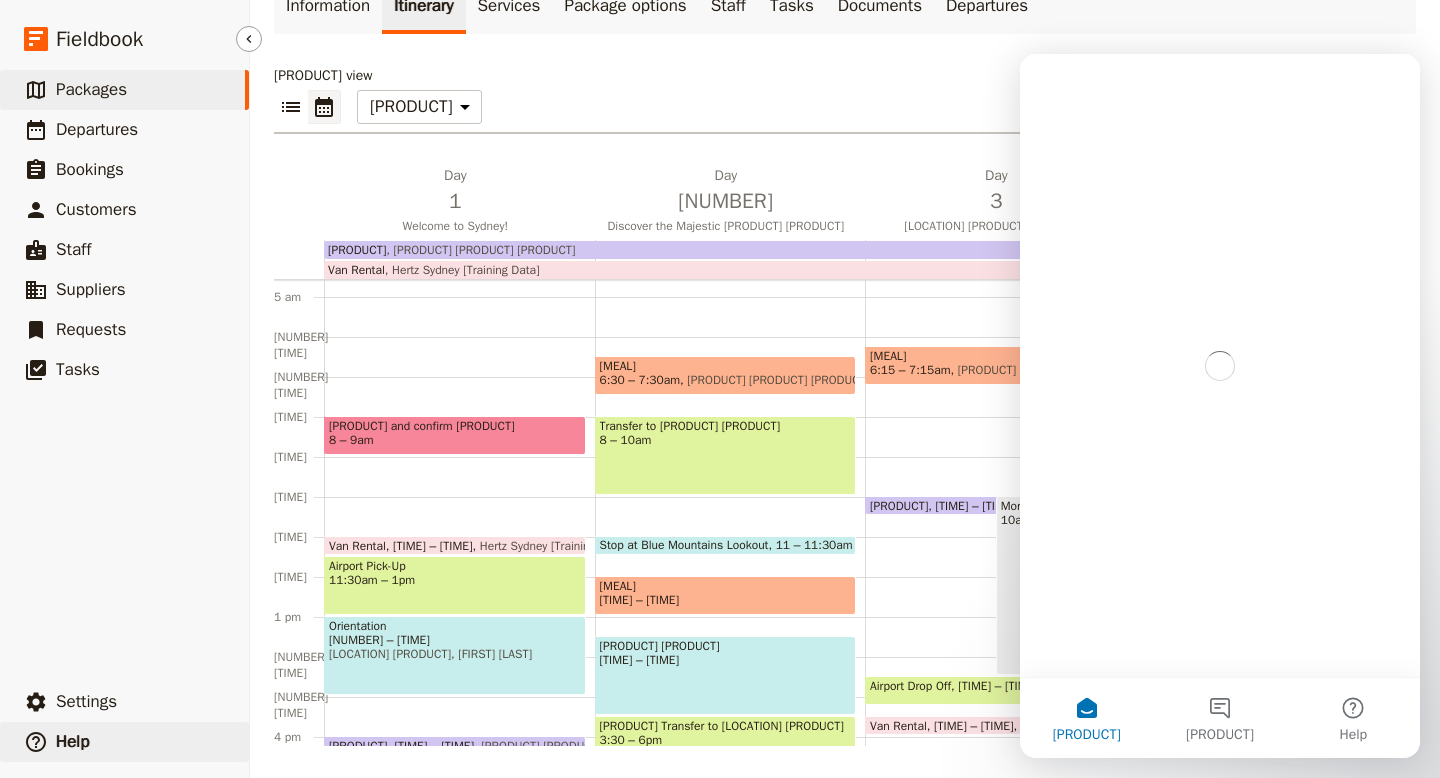 scroll, scrollTop: 0, scrollLeft: 0, axis: both 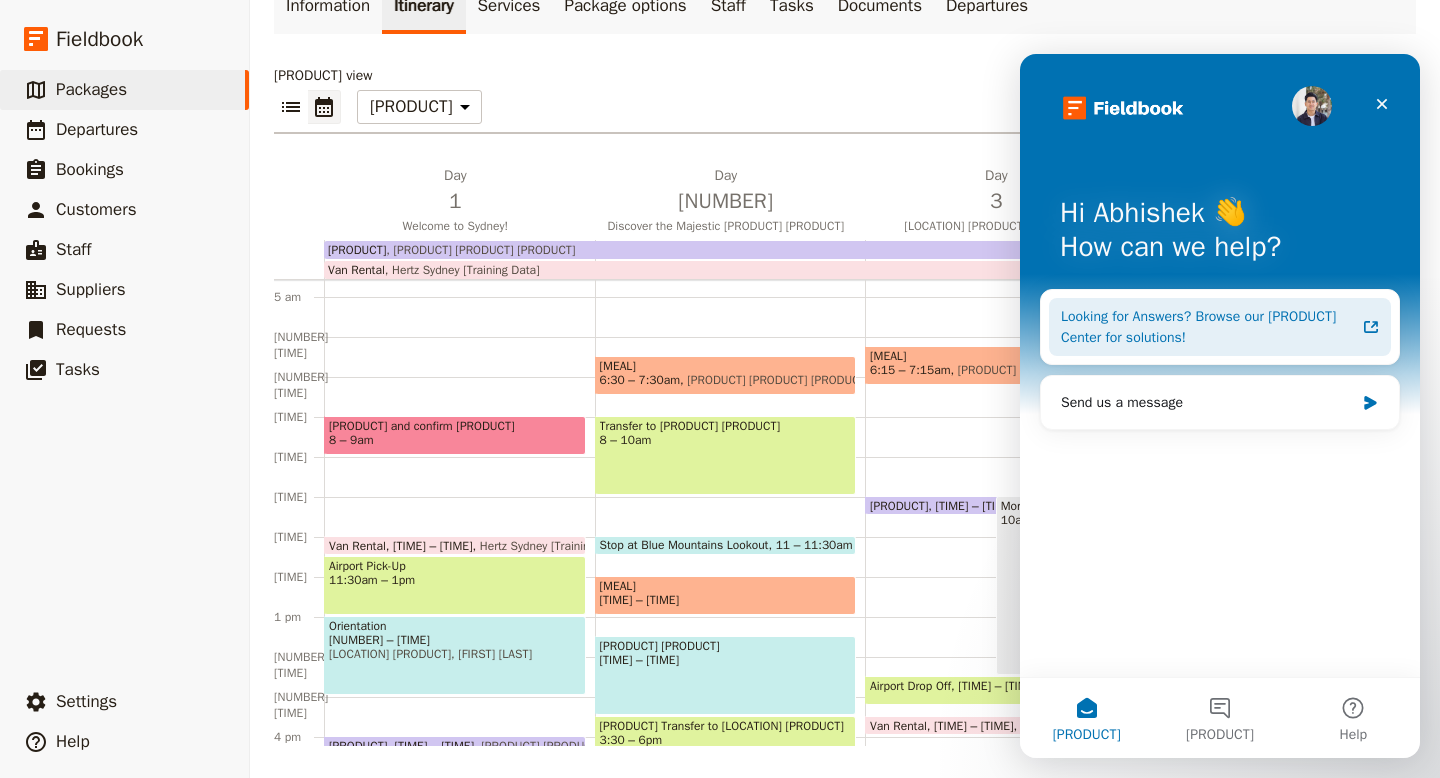 click 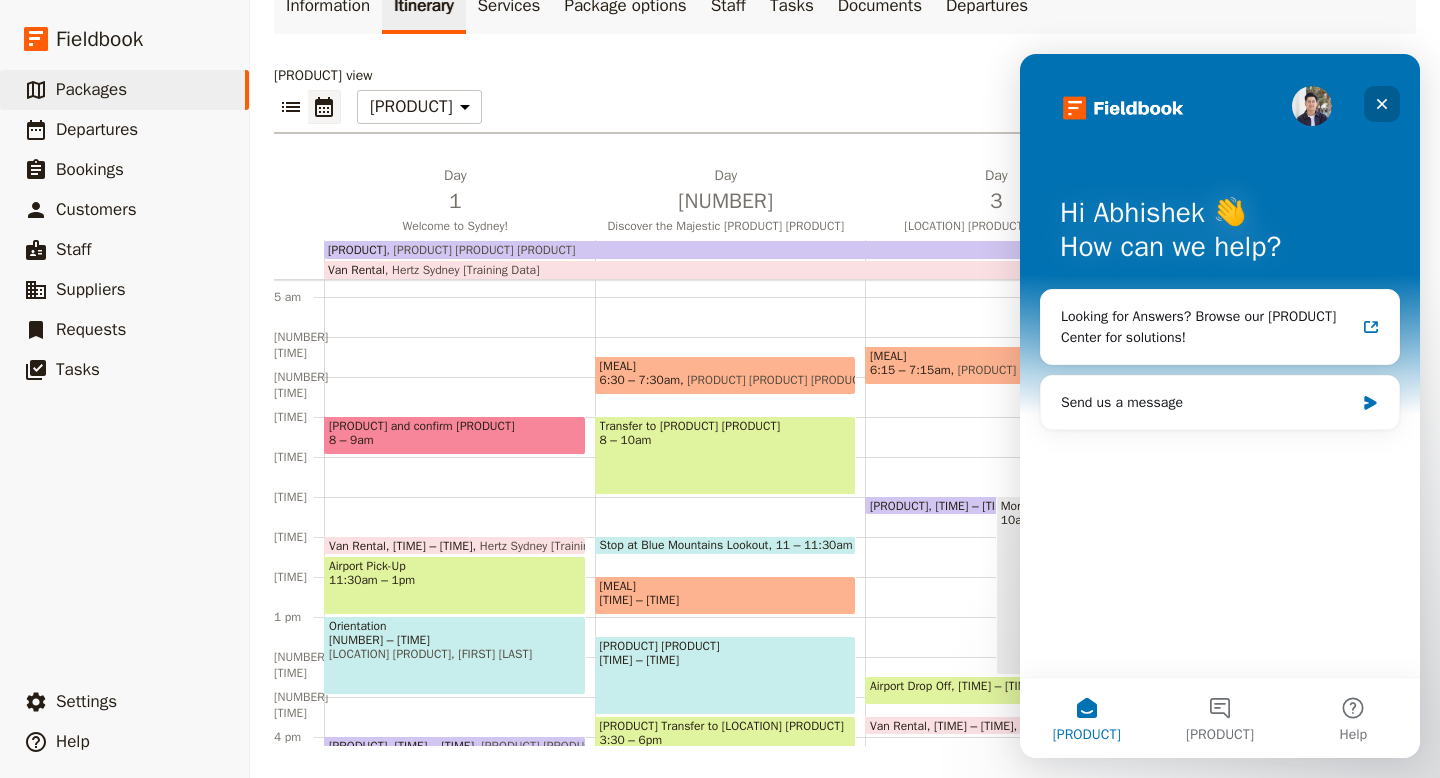 click 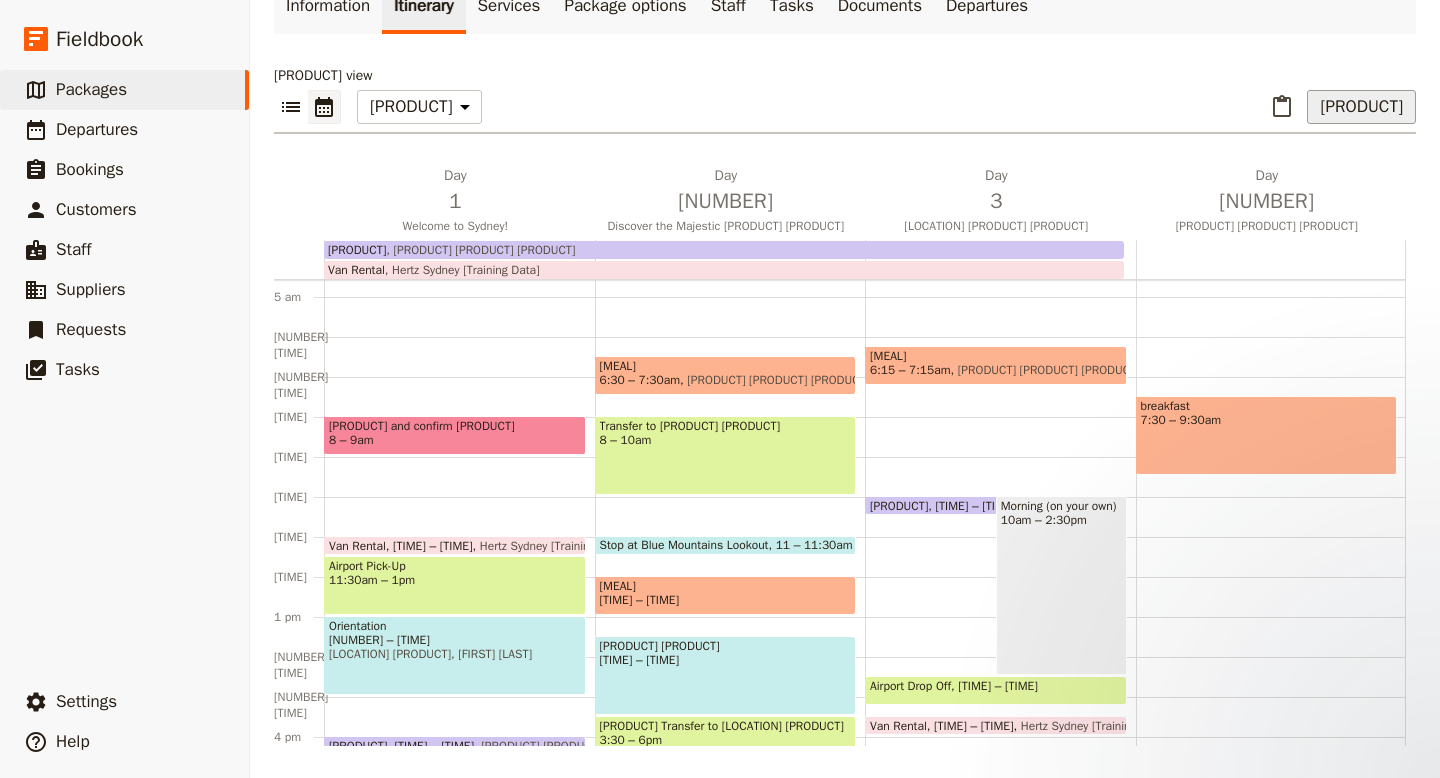 scroll, scrollTop: 0, scrollLeft: 0, axis: both 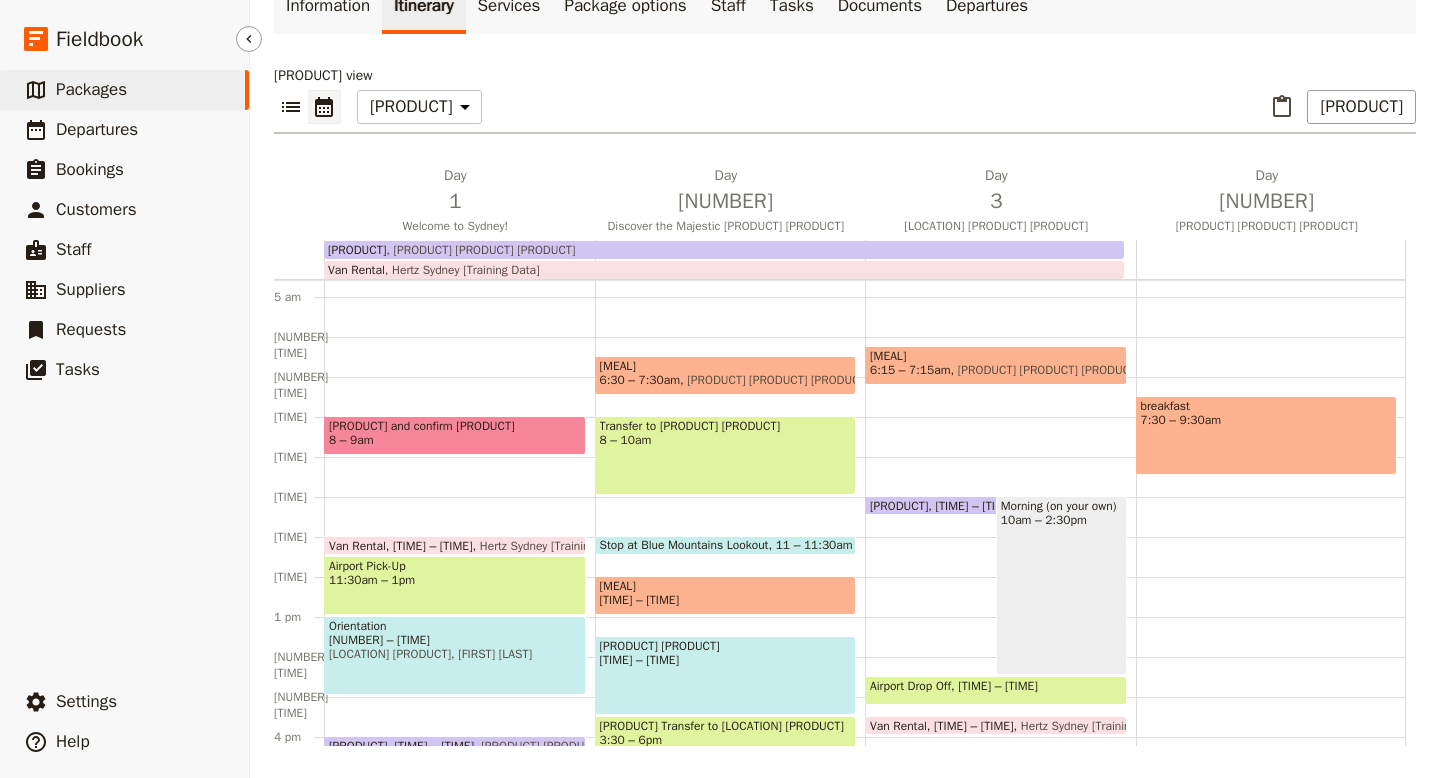 click on "Packages" at bounding box center (91, 89) 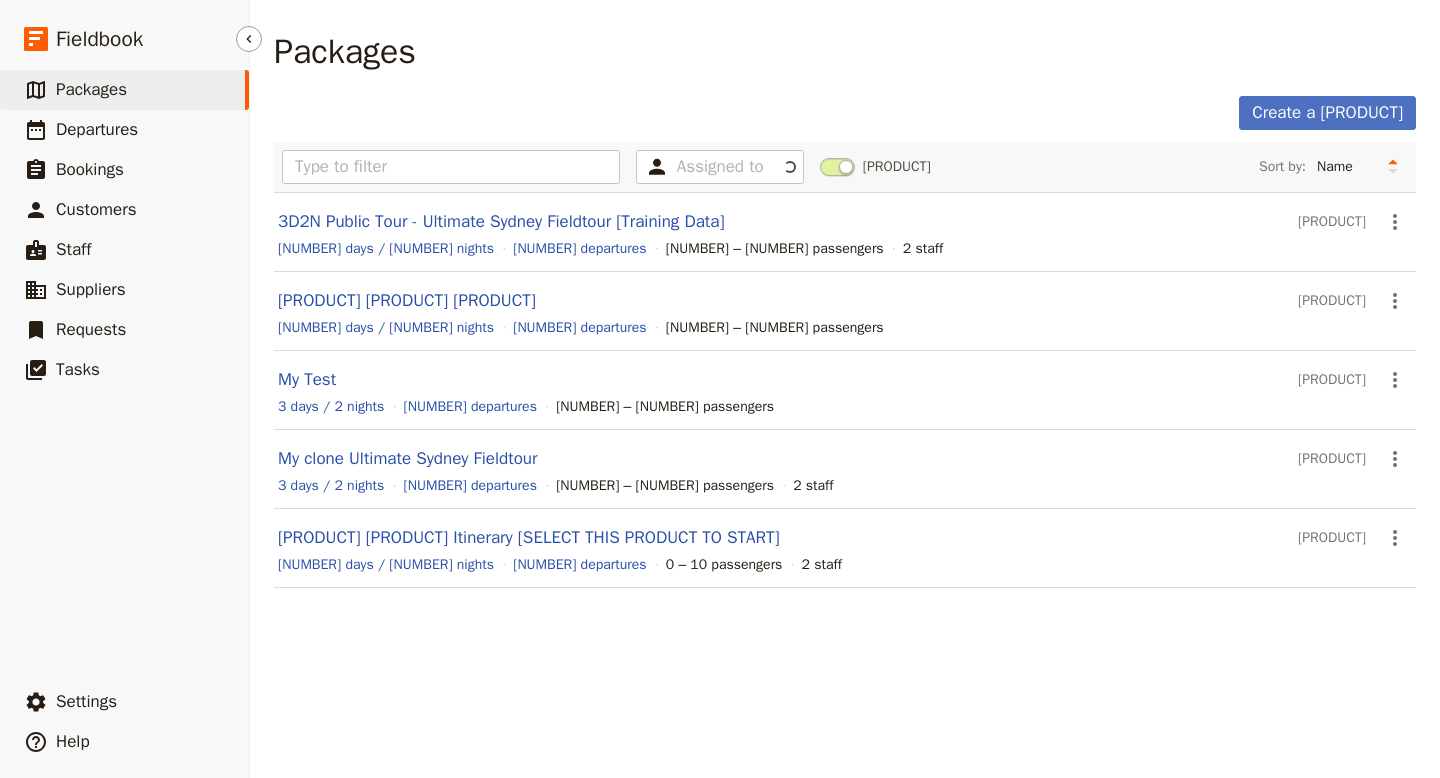 scroll, scrollTop: 0, scrollLeft: 0, axis: both 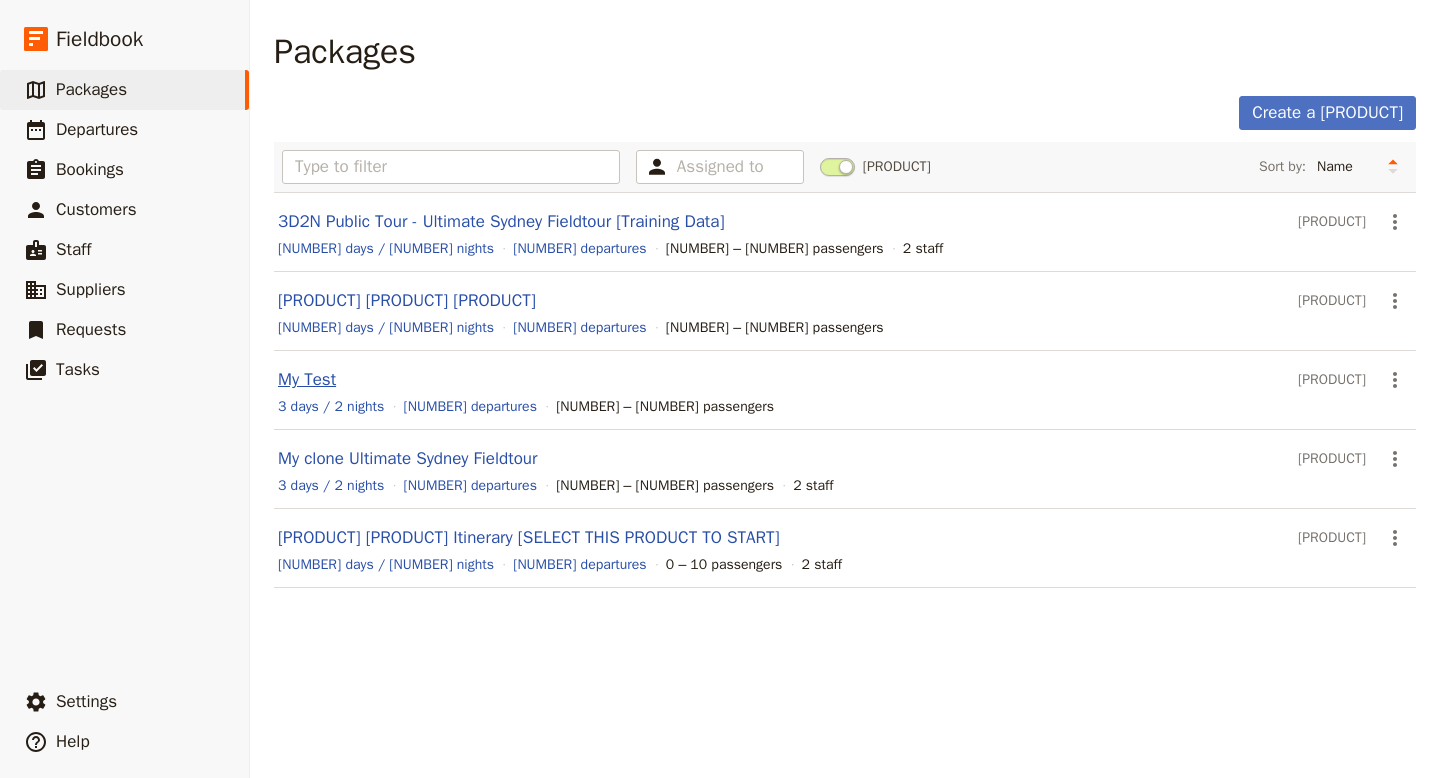 click on "My Test" at bounding box center (307, 379) 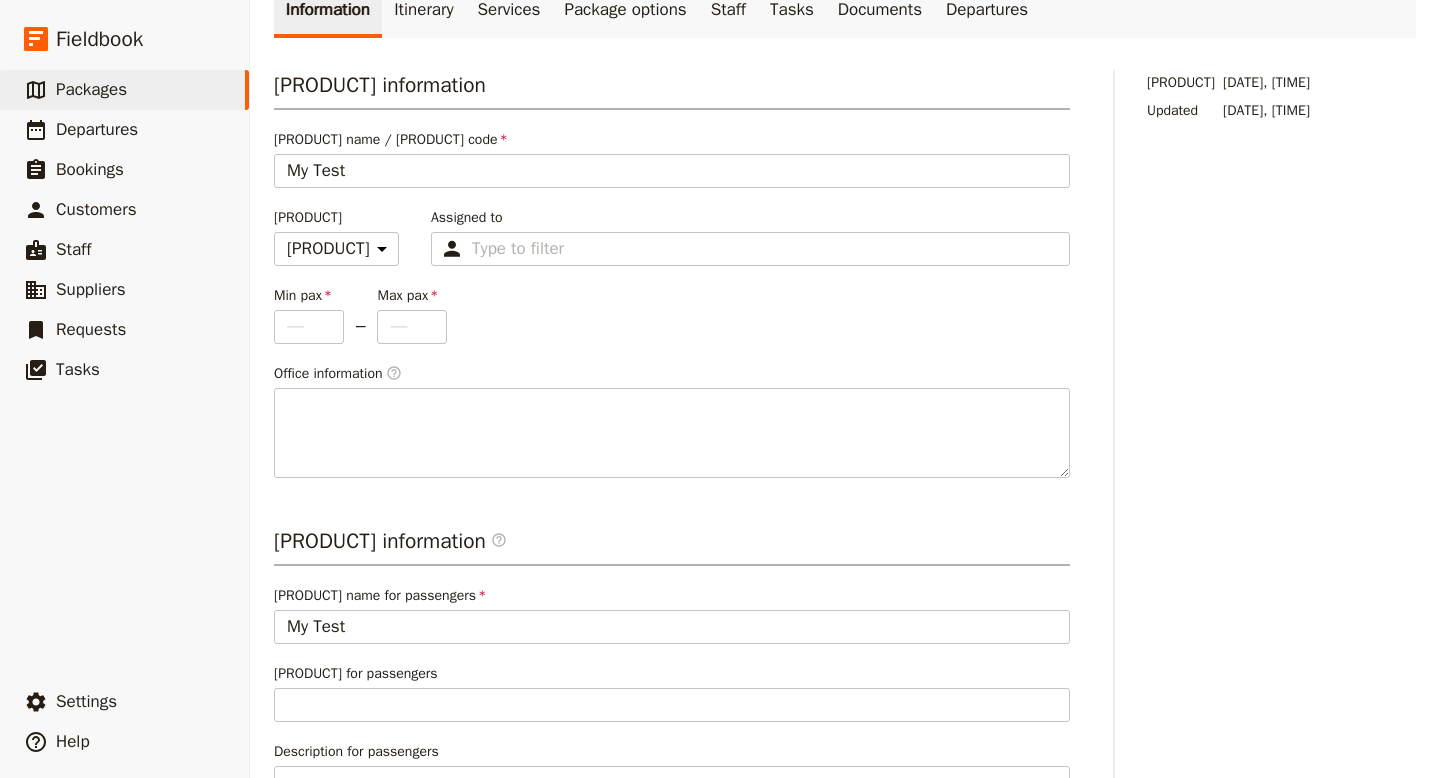 scroll, scrollTop: 74, scrollLeft: 0, axis: vertical 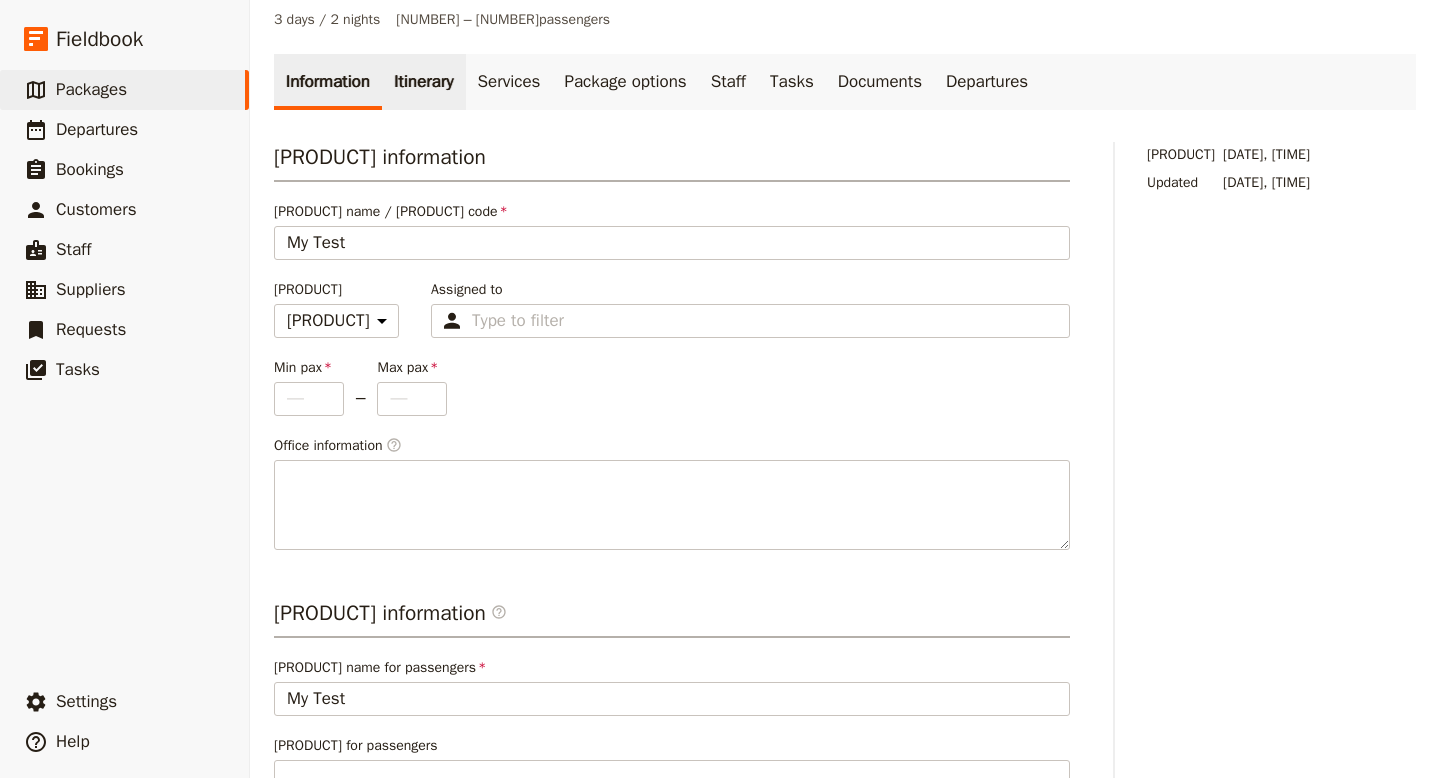 click on "Itinerary" at bounding box center (423, 82) 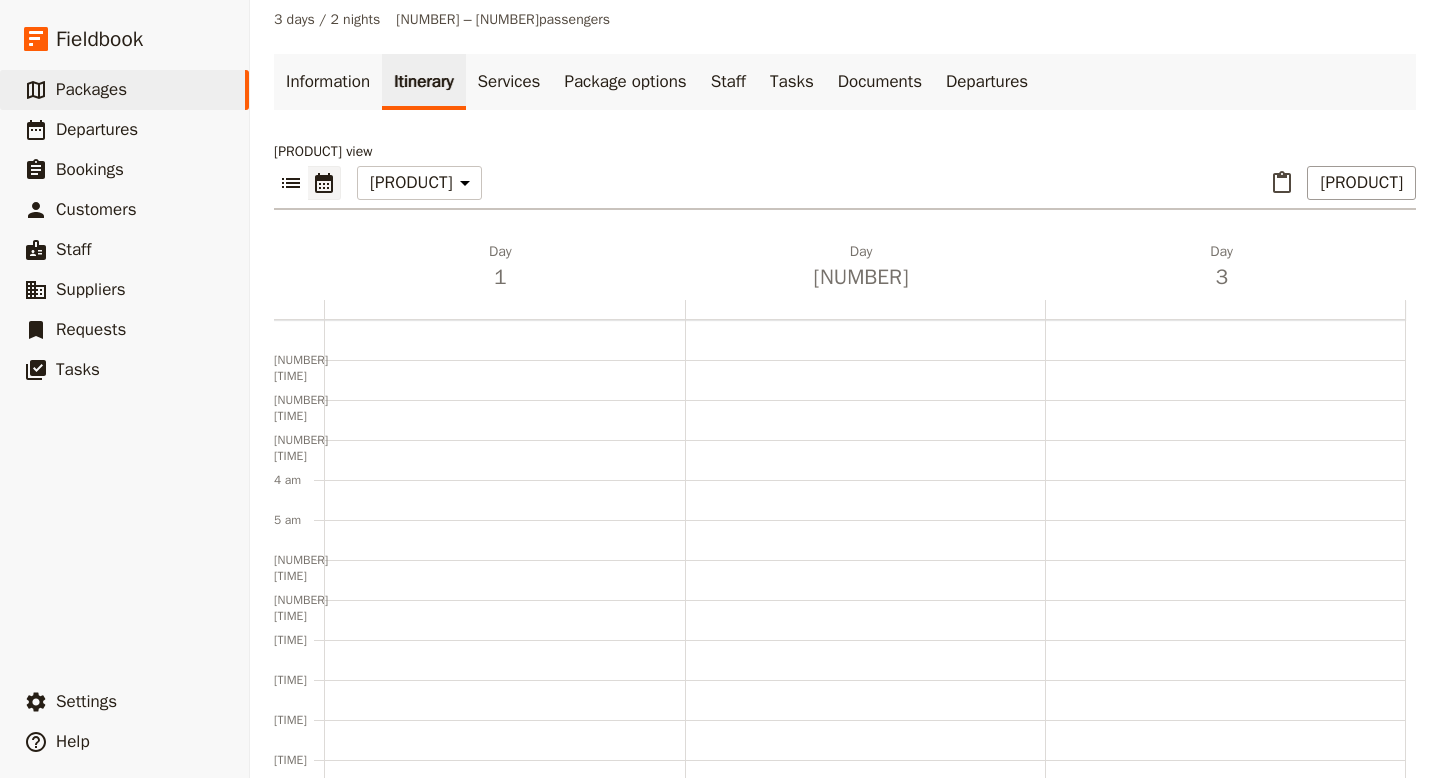scroll, scrollTop: 260, scrollLeft: 0, axis: vertical 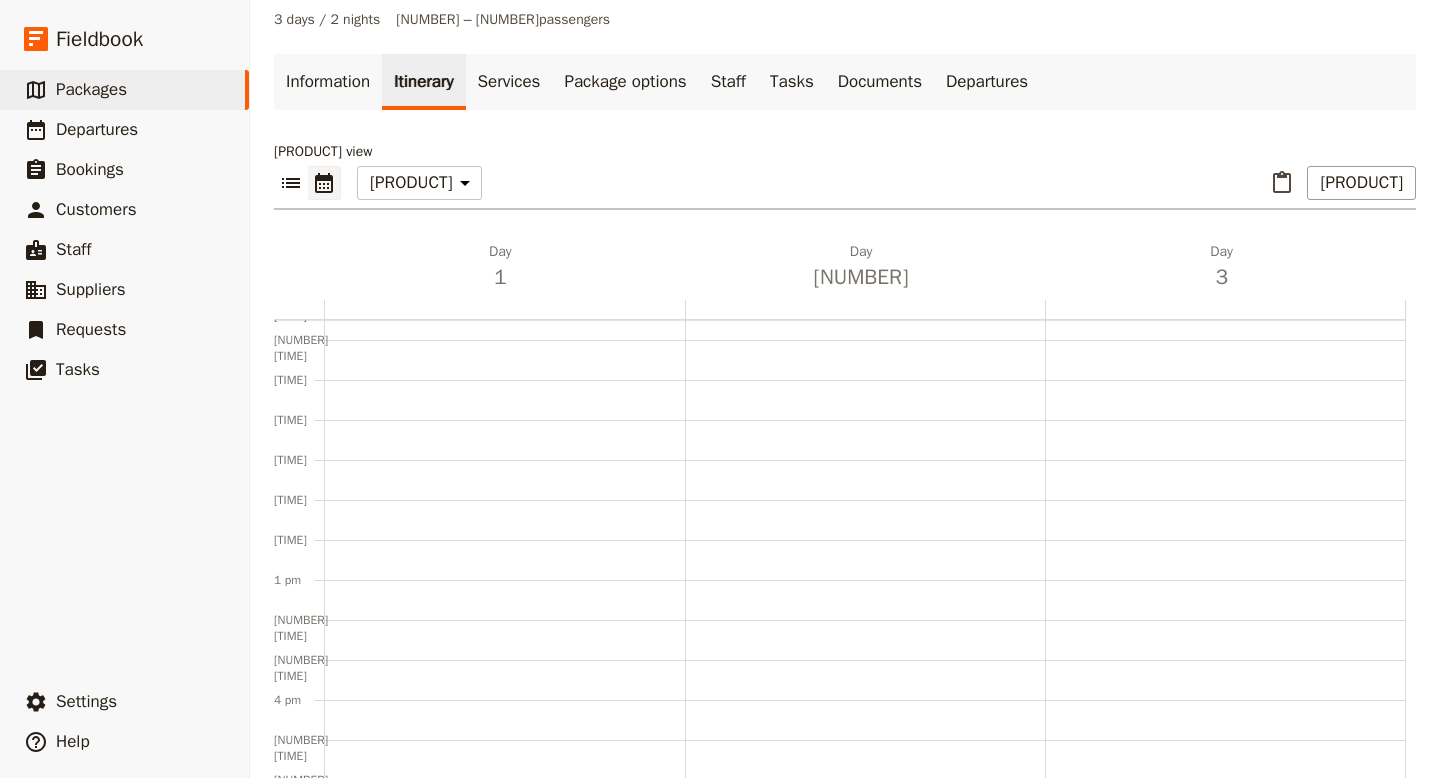 click at bounding box center [504, 540] 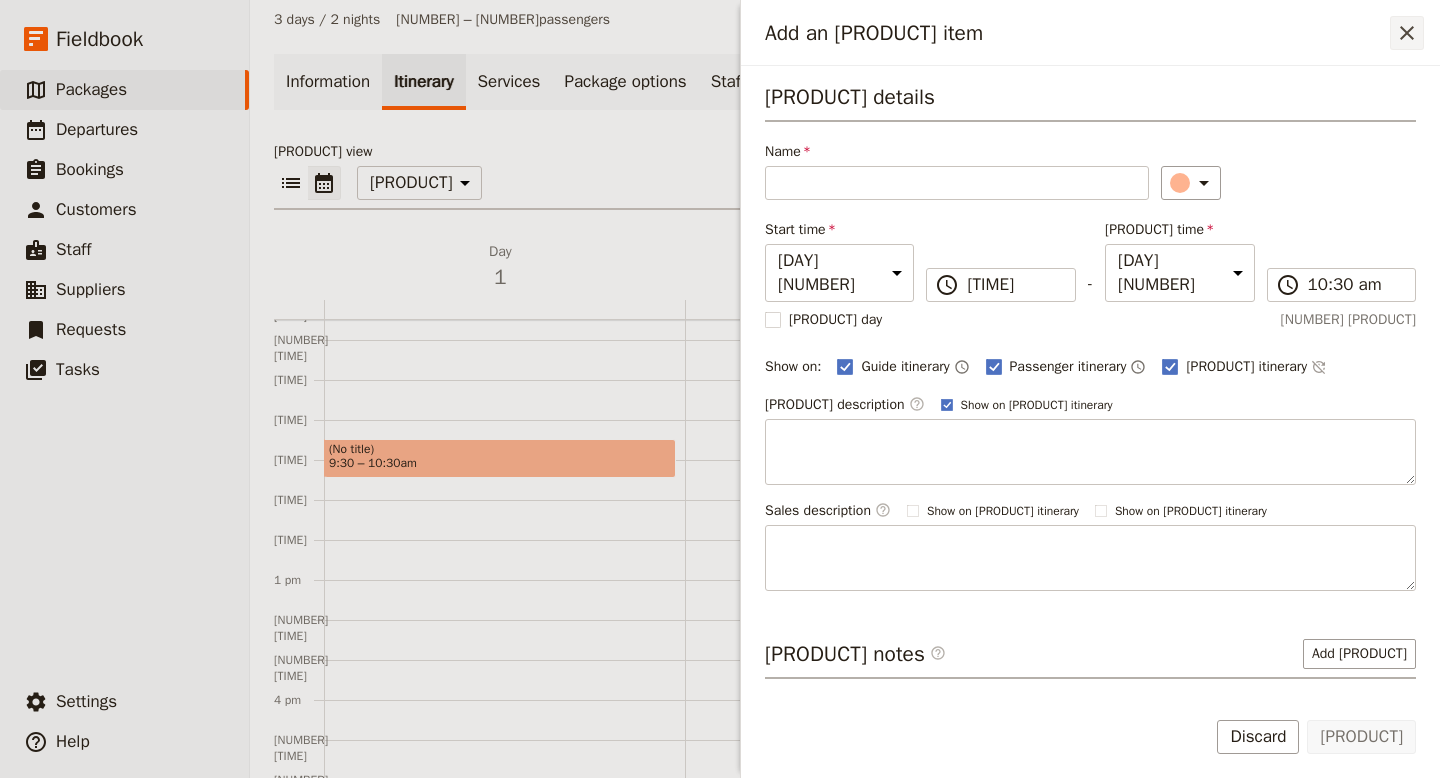 click 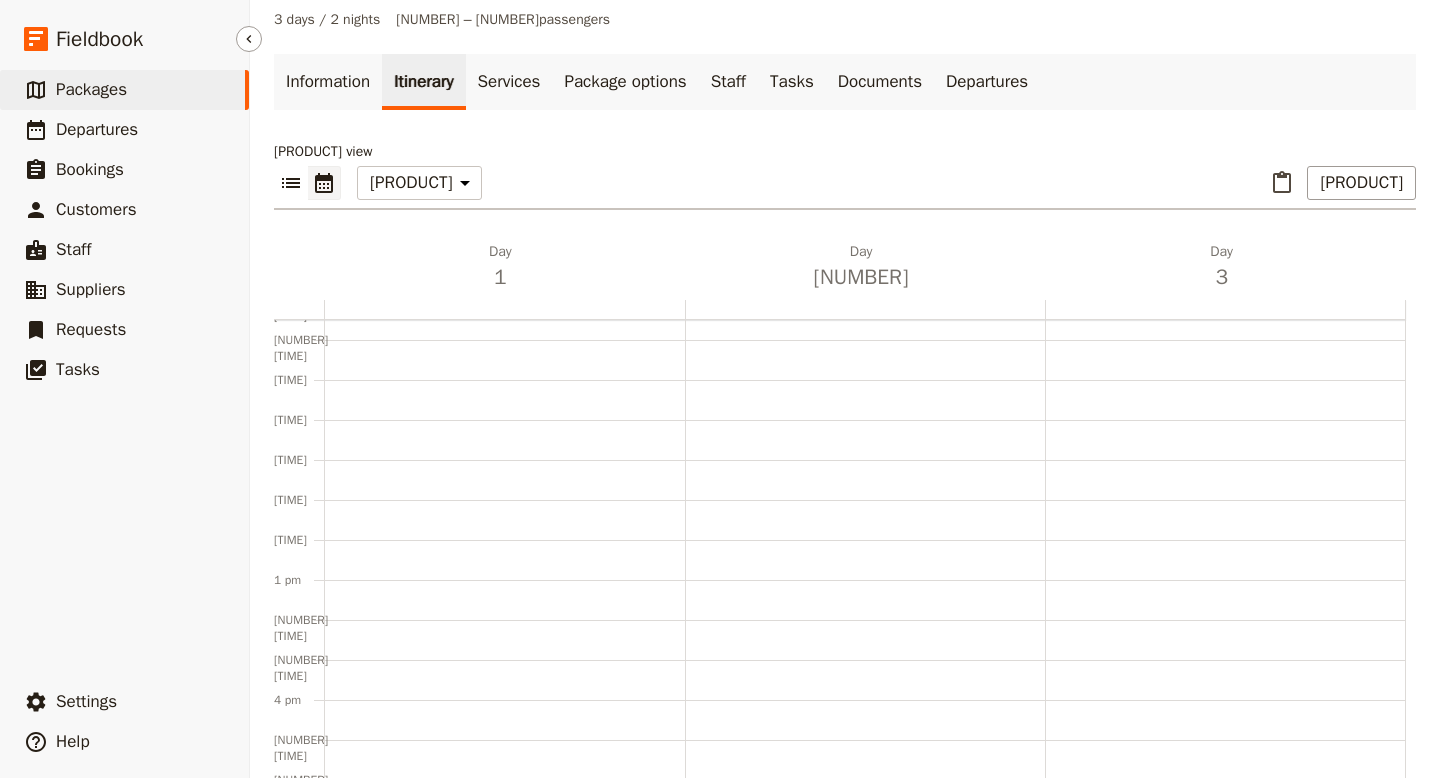 click on "Packages" at bounding box center [91, 89] 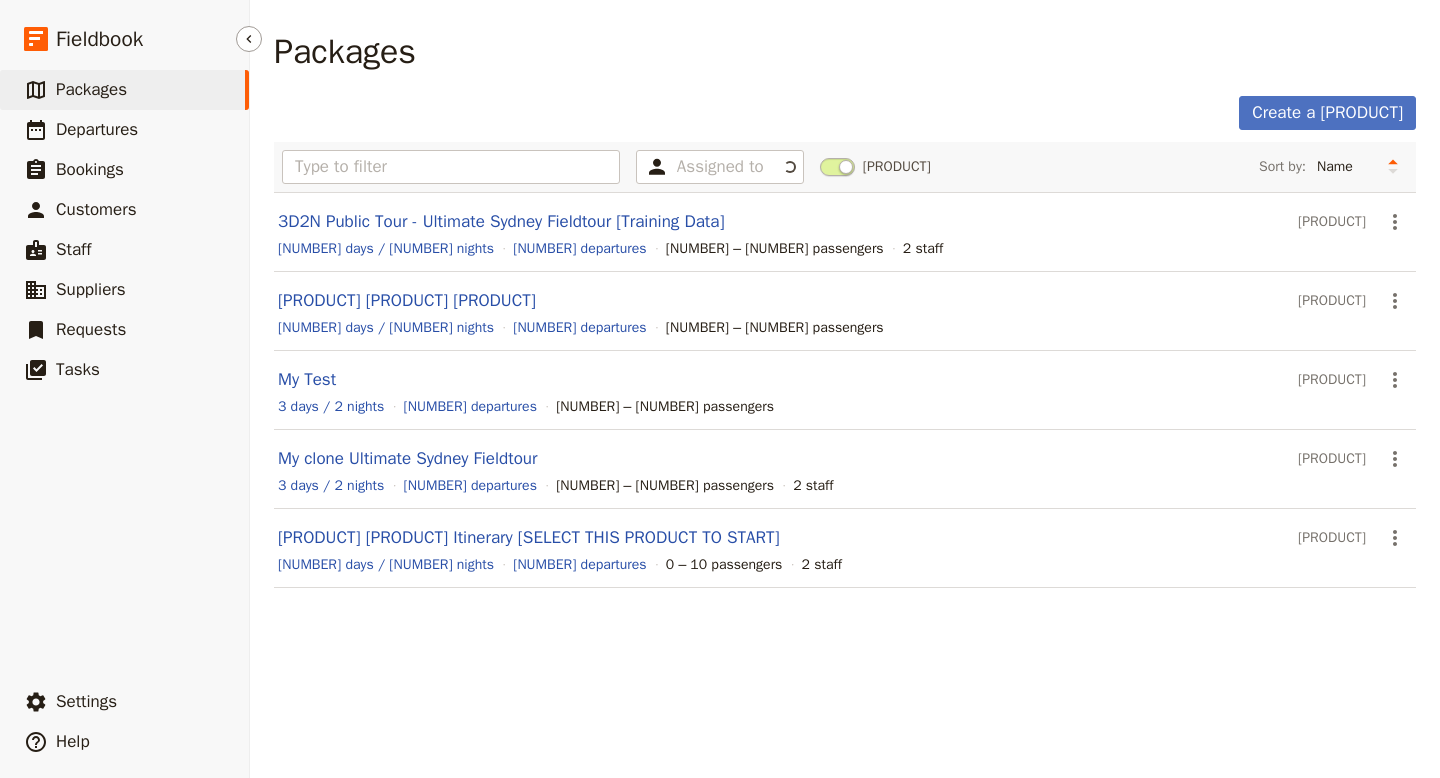 scroll, scrollTop: 0, scrollLeft: 0, axis: both 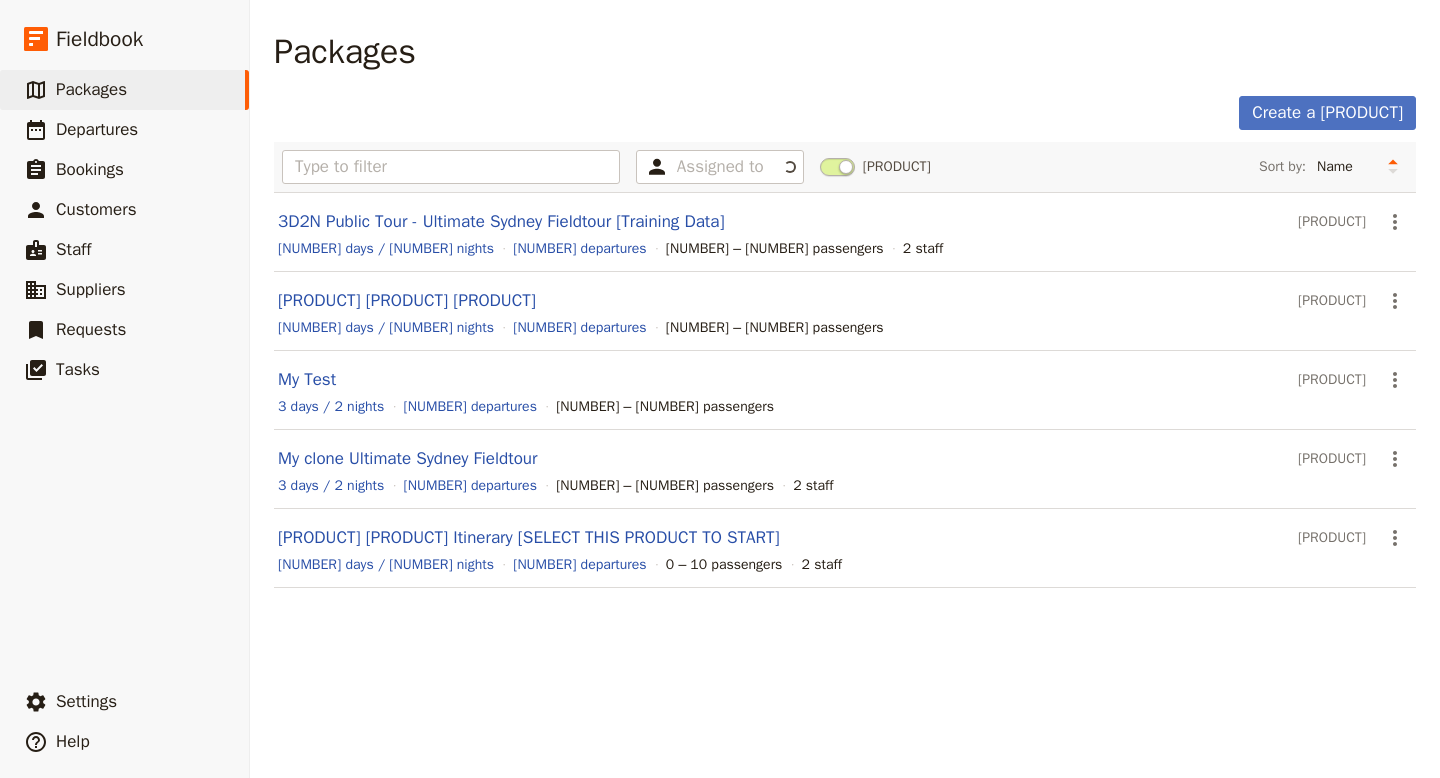 click on "[DATE] [DATE], [TIME]   /   [NUMBER] nights [DEPARTURES] [PASSENGERS] [STAFF]" at bounding box center [845, 232] 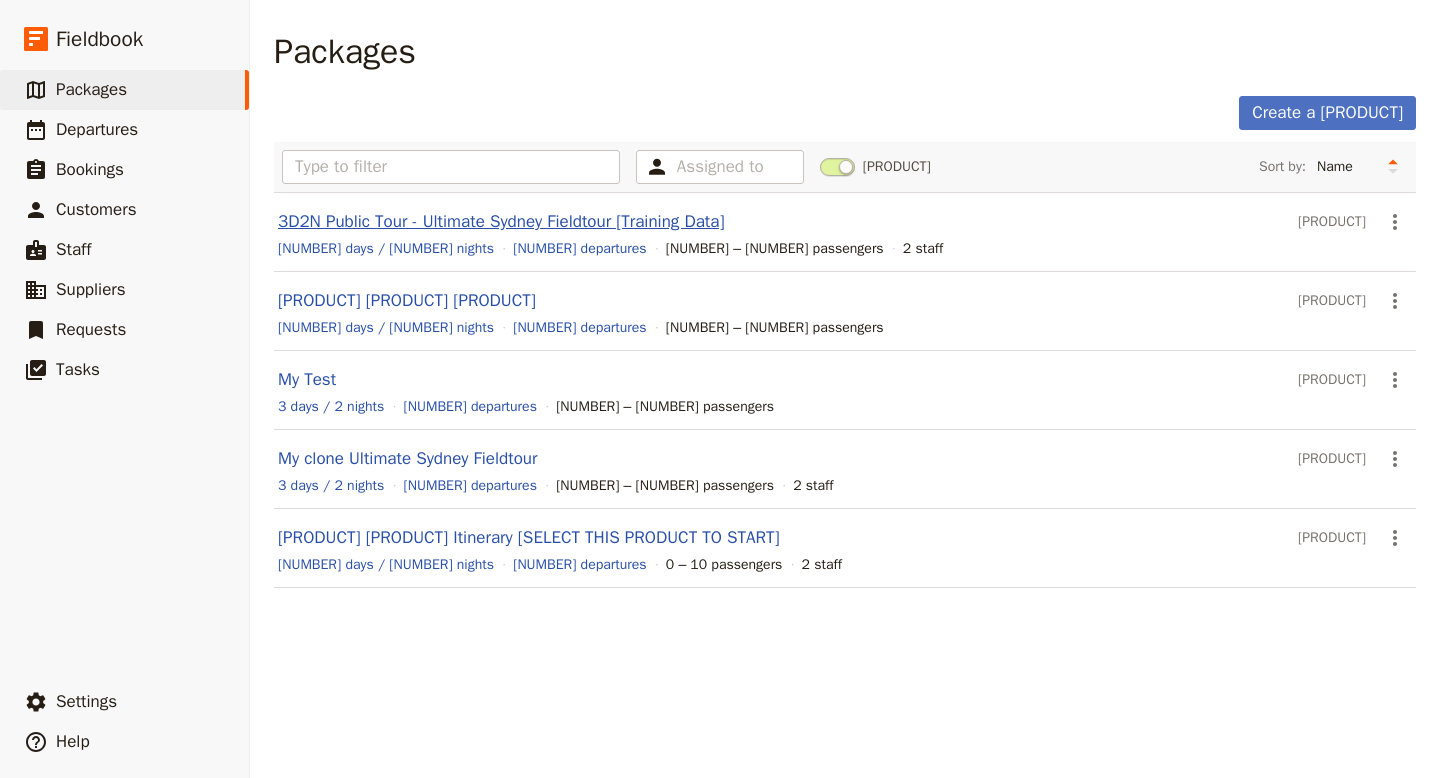 click on "3D2N Public Tour - Ultimate Sydney Fieldtour [Training Data]" at bounding box center [501, 221] 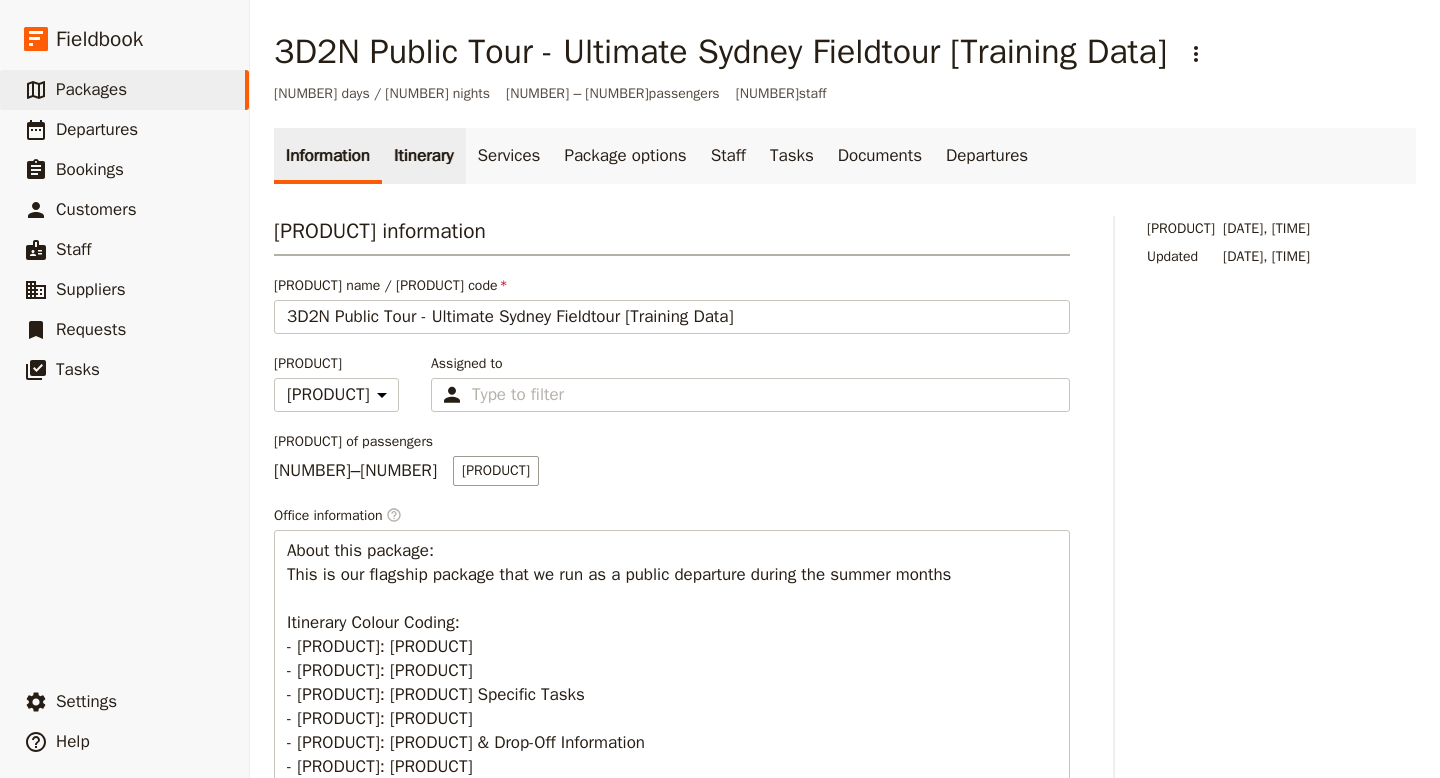 click on "Itinerary" at bounding box center [423, 156] 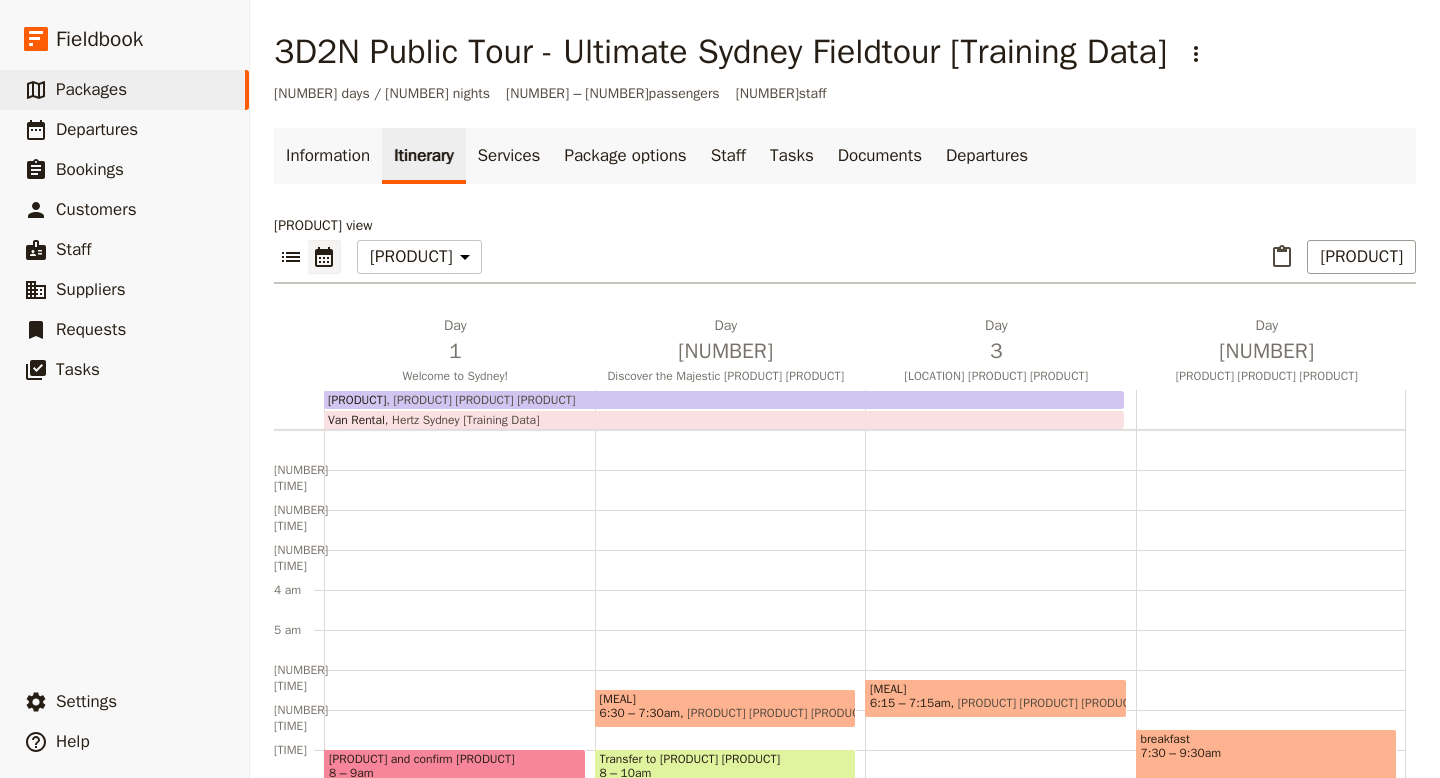 scroll, scrollTop: 230, scrollLeft: 0, axis: vertical 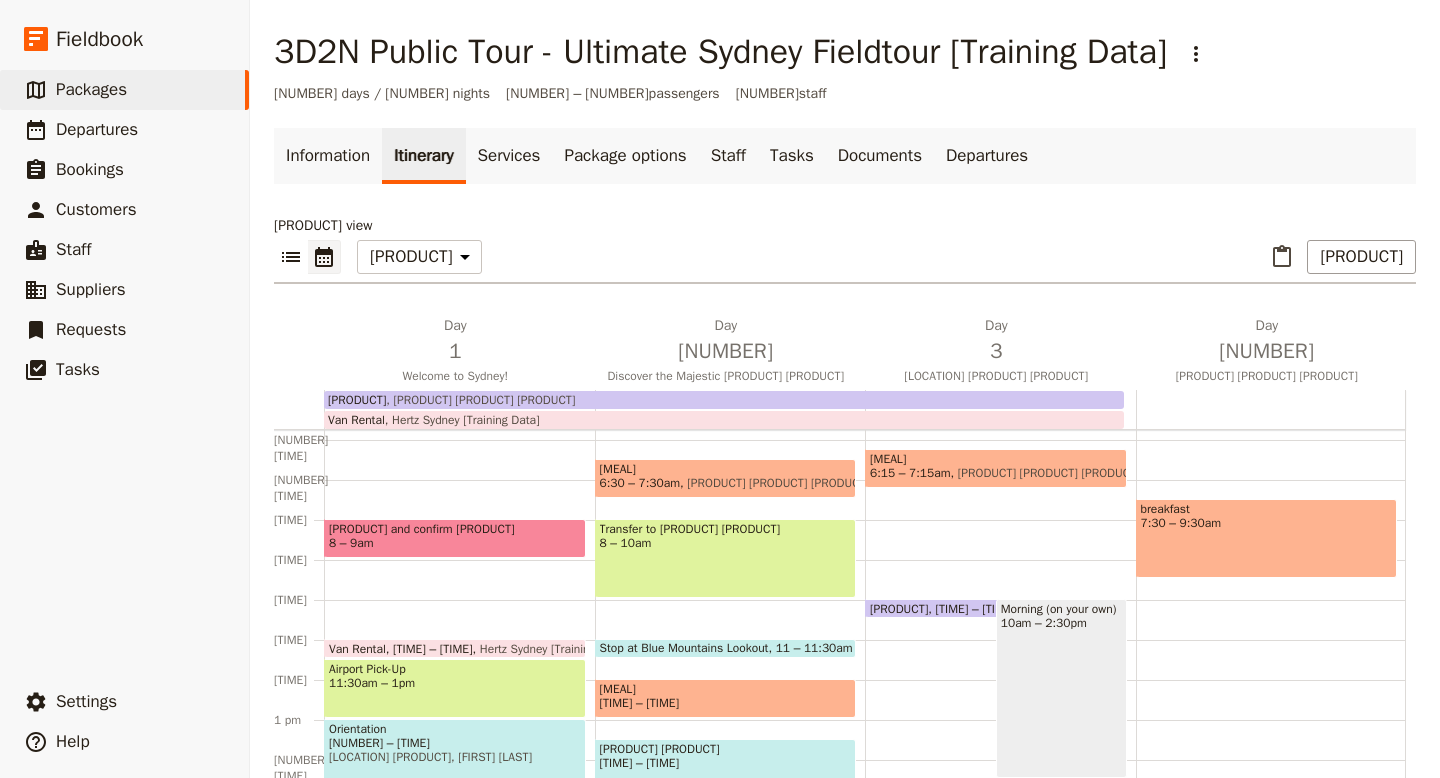 click on "8 – 10am" at bounding box center [726, 543] 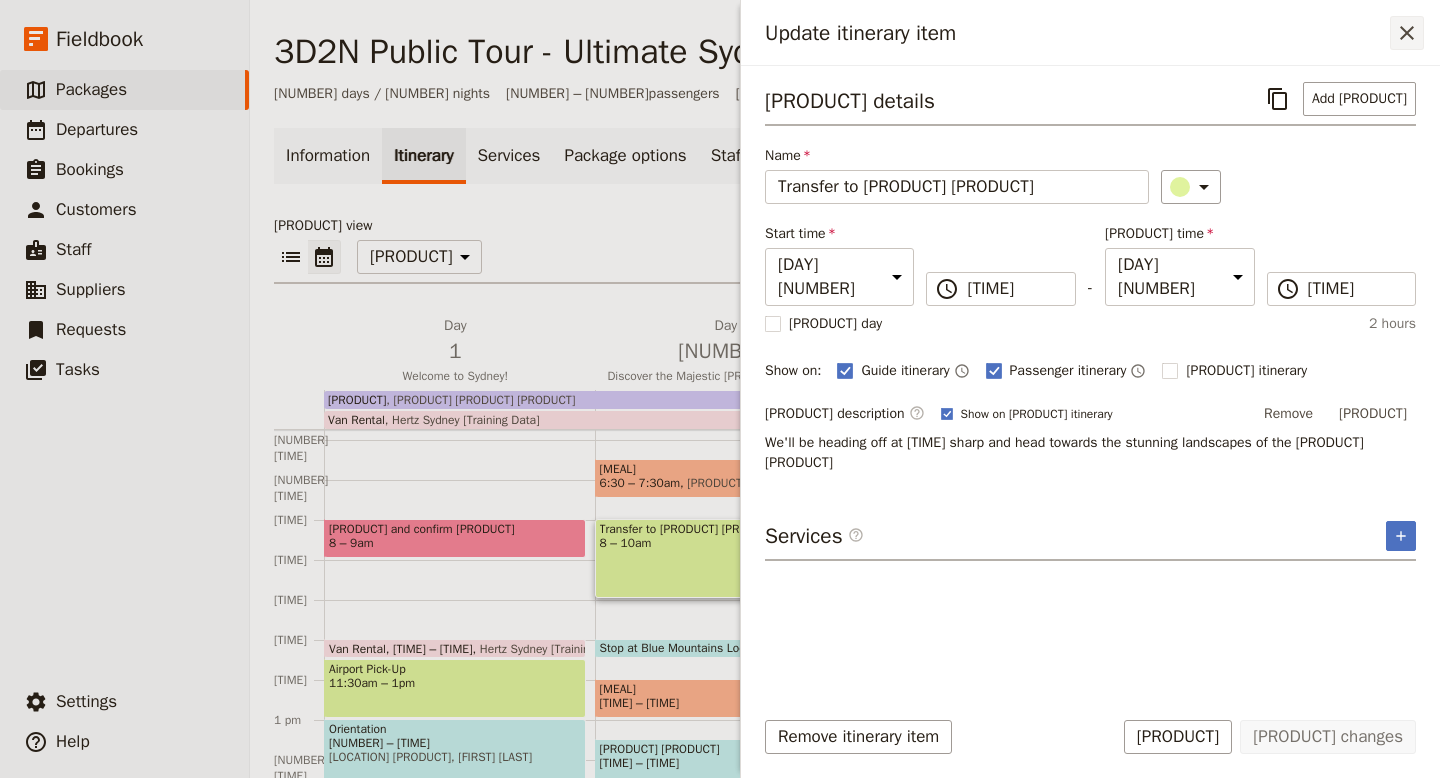 click 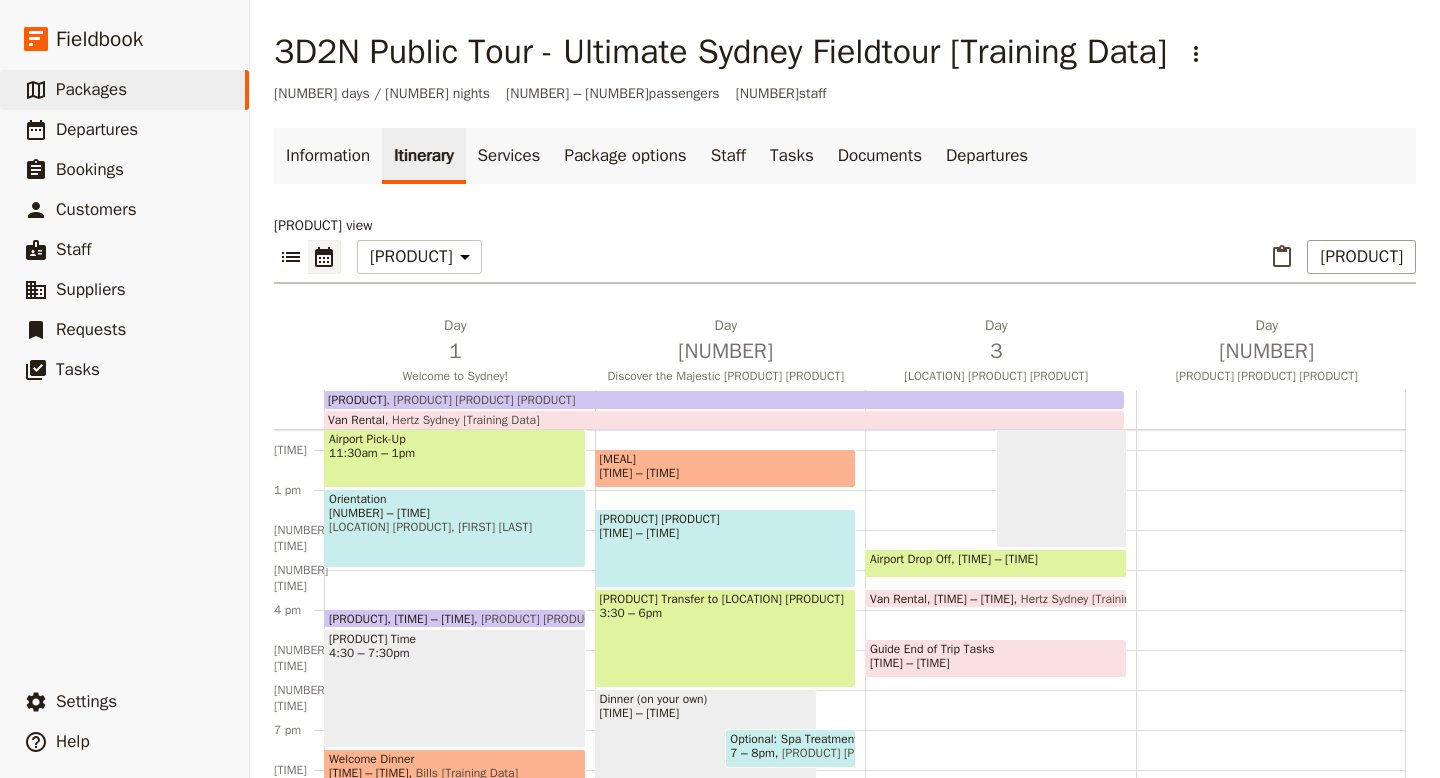 scroll, scrollTop: 494, scrollLeft: 0, axis: vertical 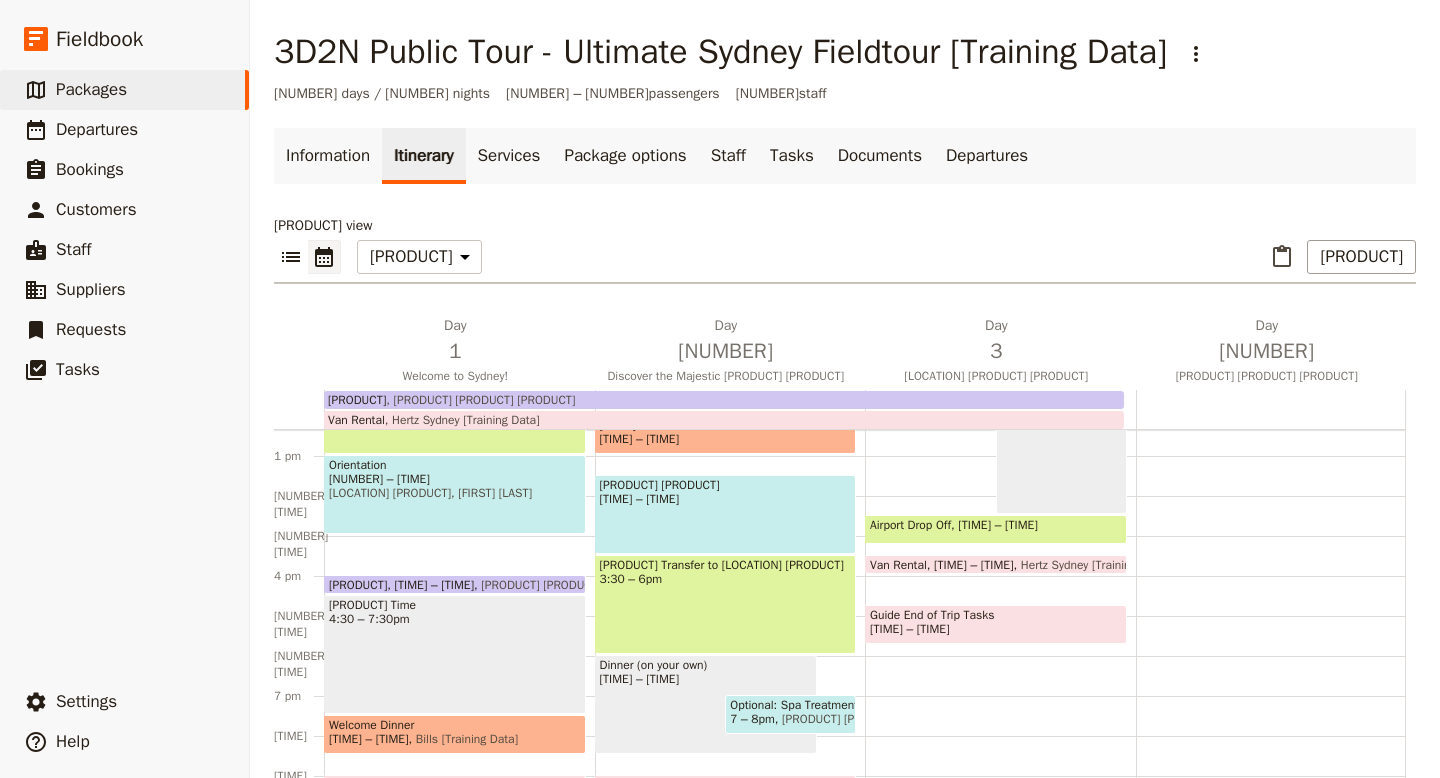 click on "[TIME] – [TIME]" at bounding box center (726, 499) 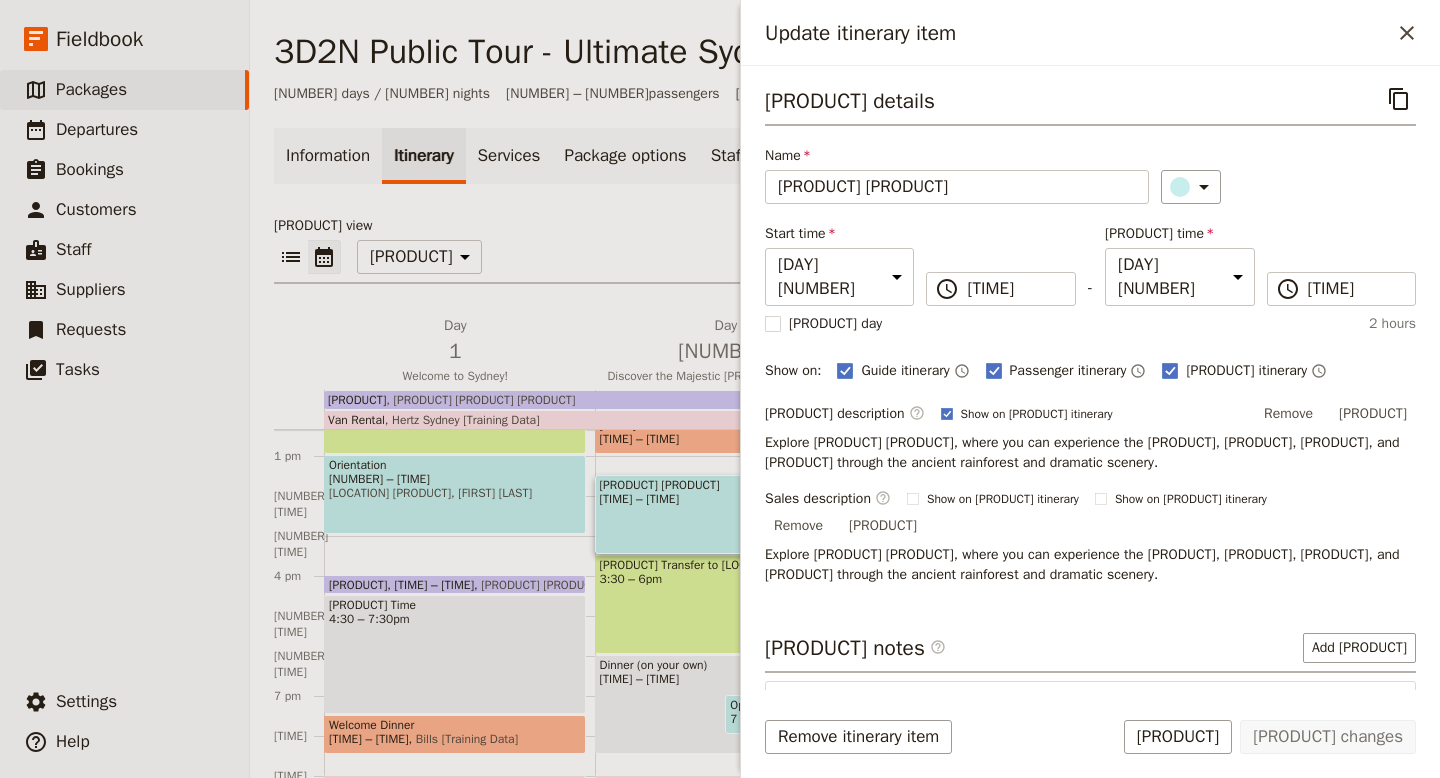 click on "​ ​ [PRODUCT] [PRODUCT] [PRODUCT] ​ [PRODUCT]" at bounding box center (845, 262) 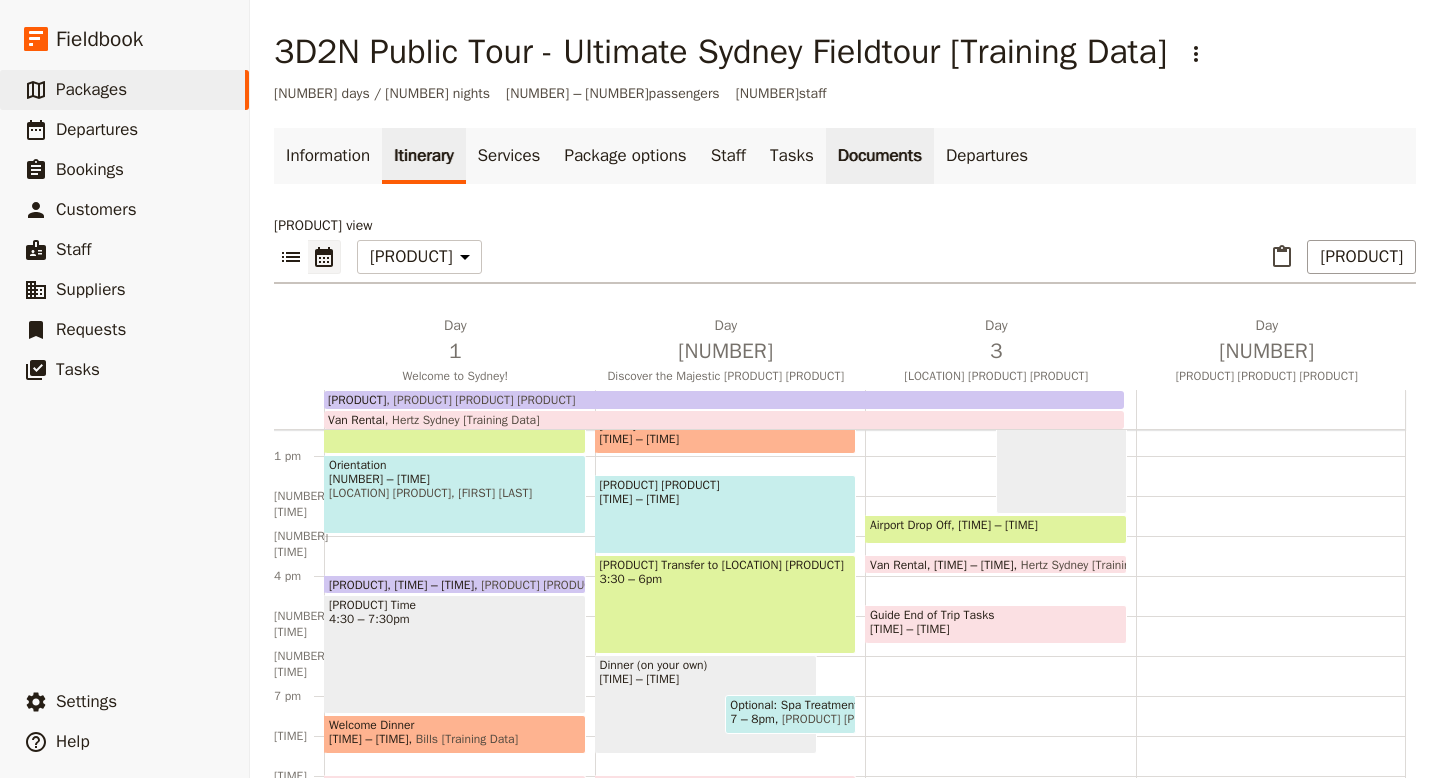 click on "Documents" at bounding box center (880, 156) 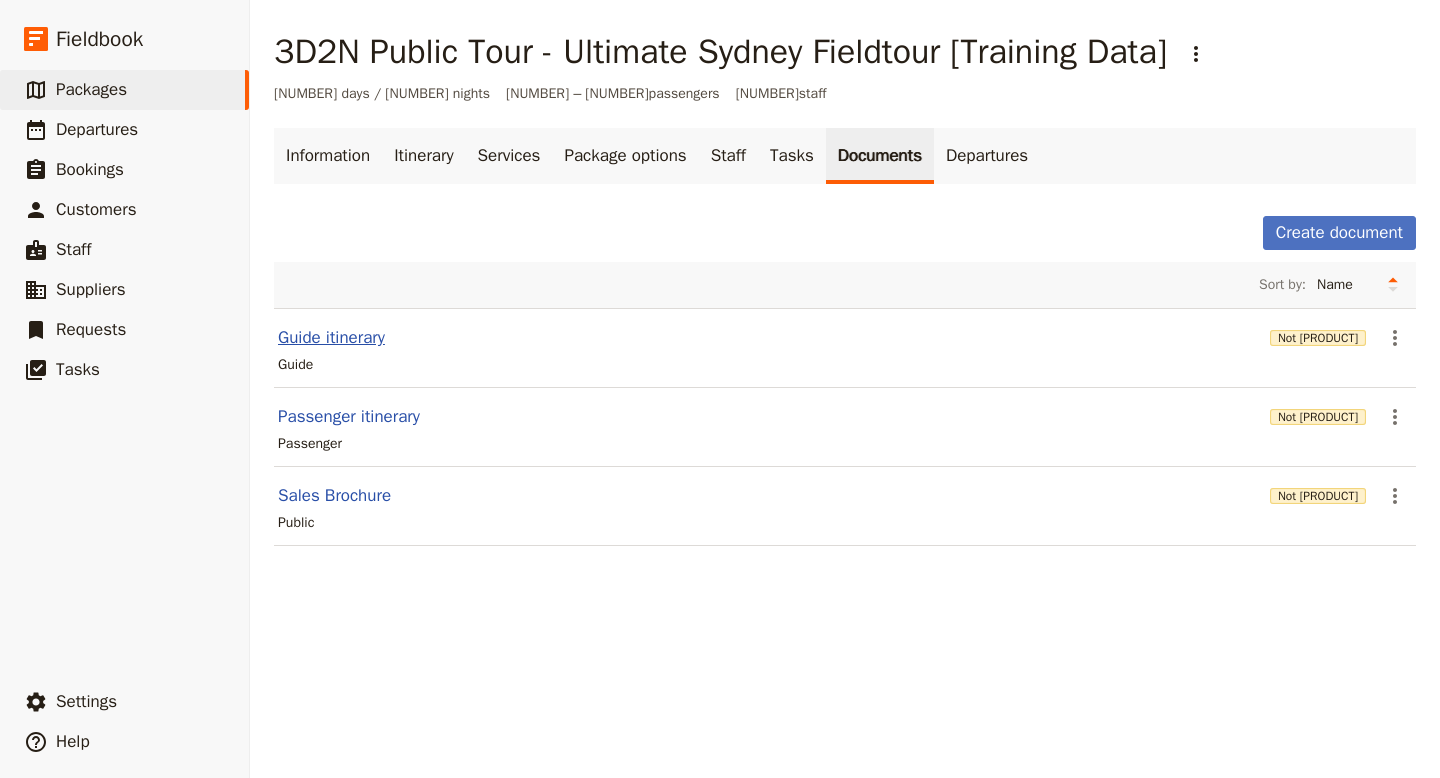 click on "Guide itinerary" at bounding box center (331, 338) 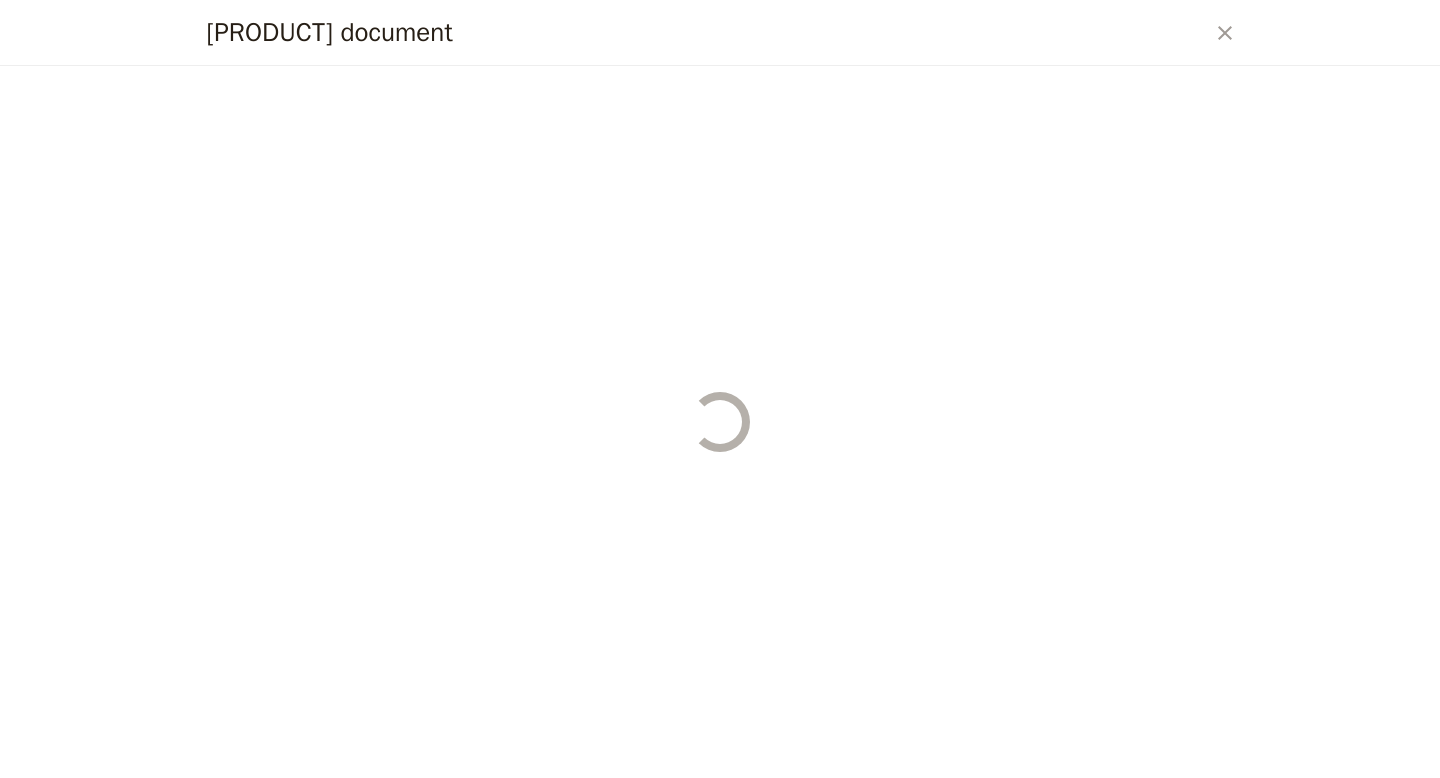 select on "STAFF" 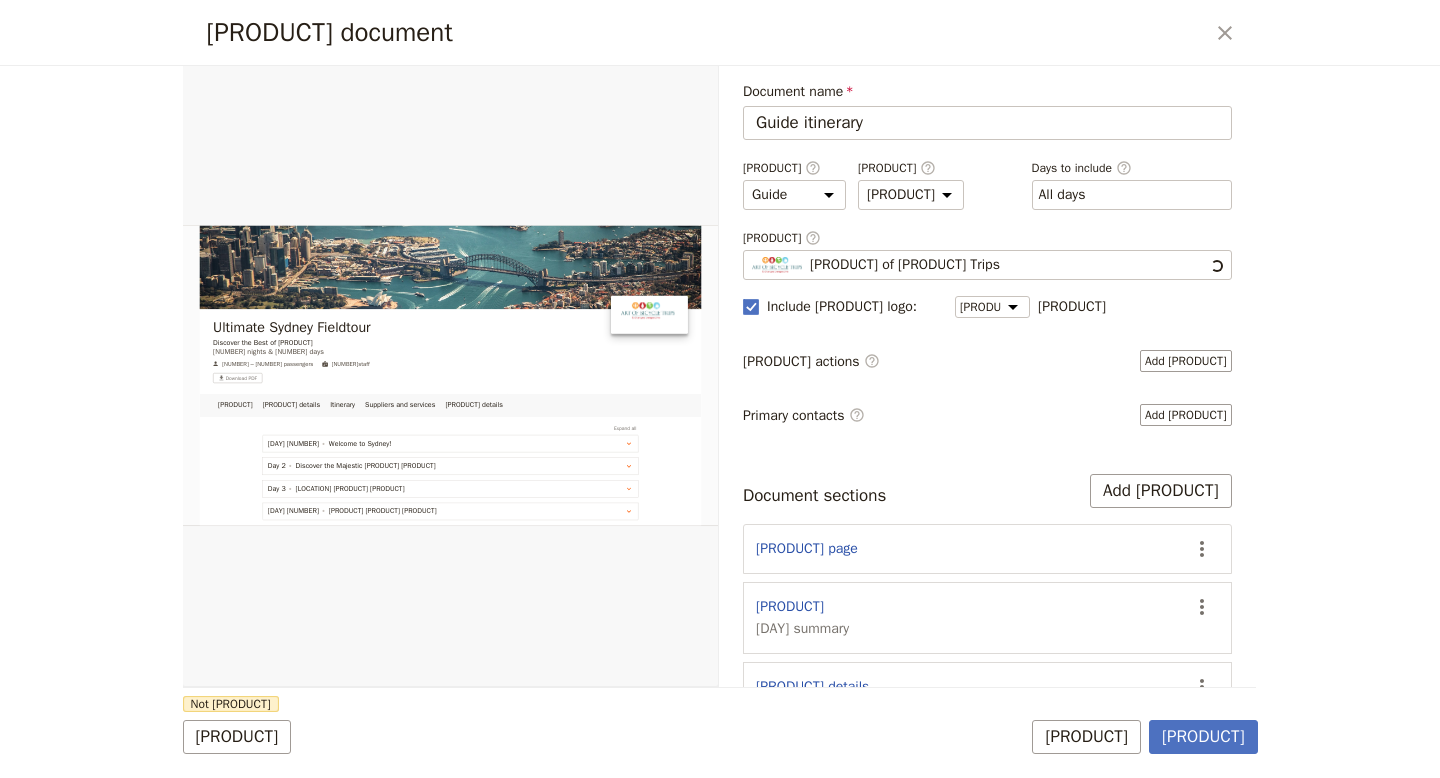 scroll, scrollTop: 0, scrollLeft: 0, axis: both 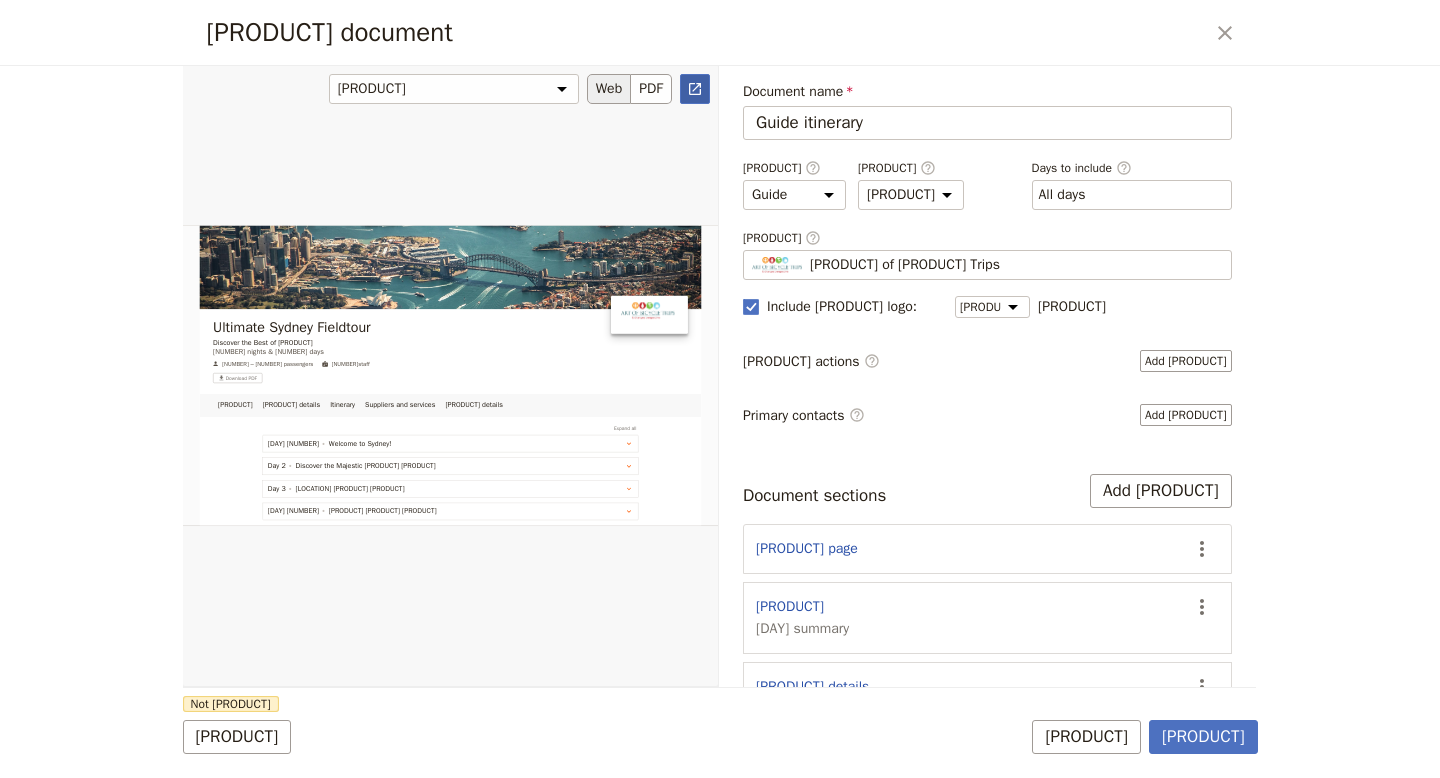 click 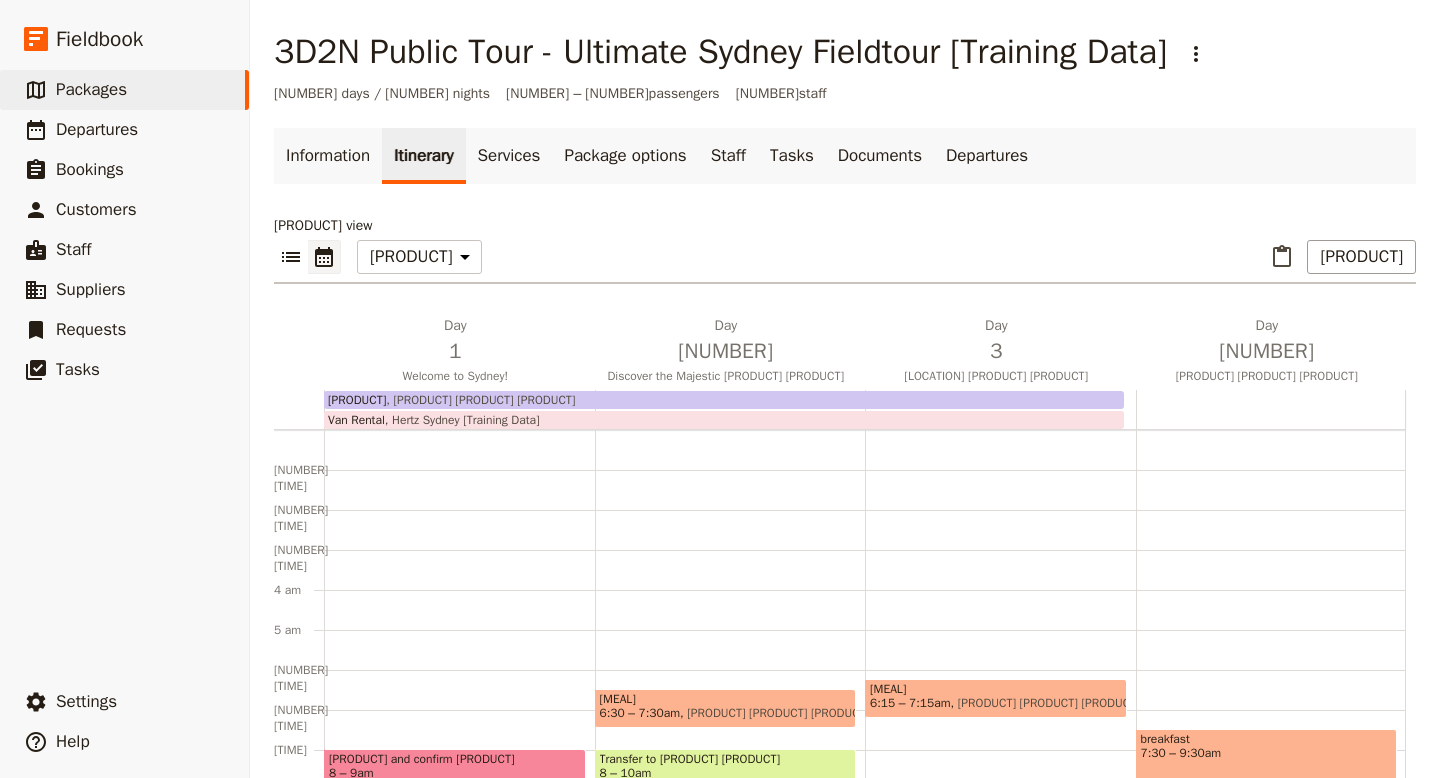 scroll, scrollTop: 230, scrollLeft: 0, axis: vertical 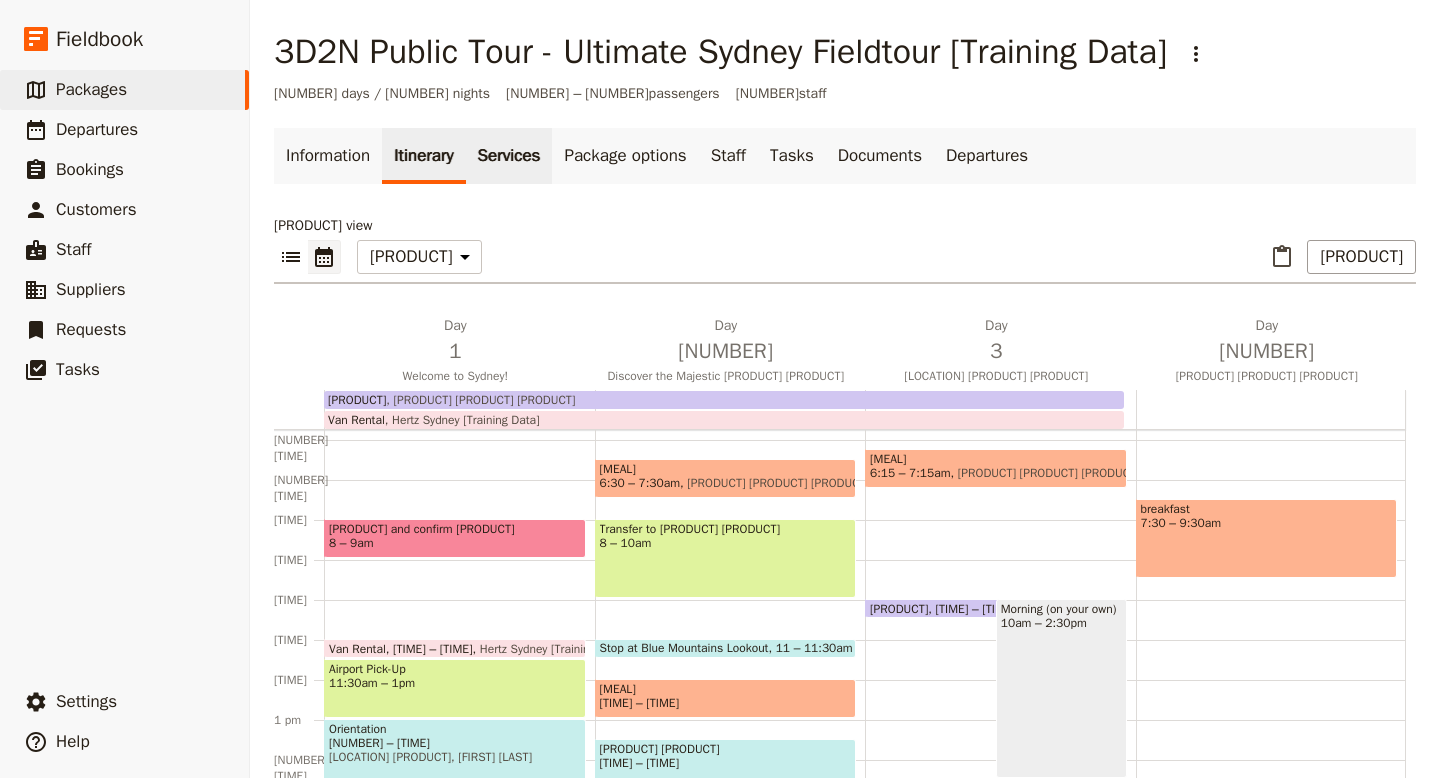 click on "Services" at bounding box center [509, 156] 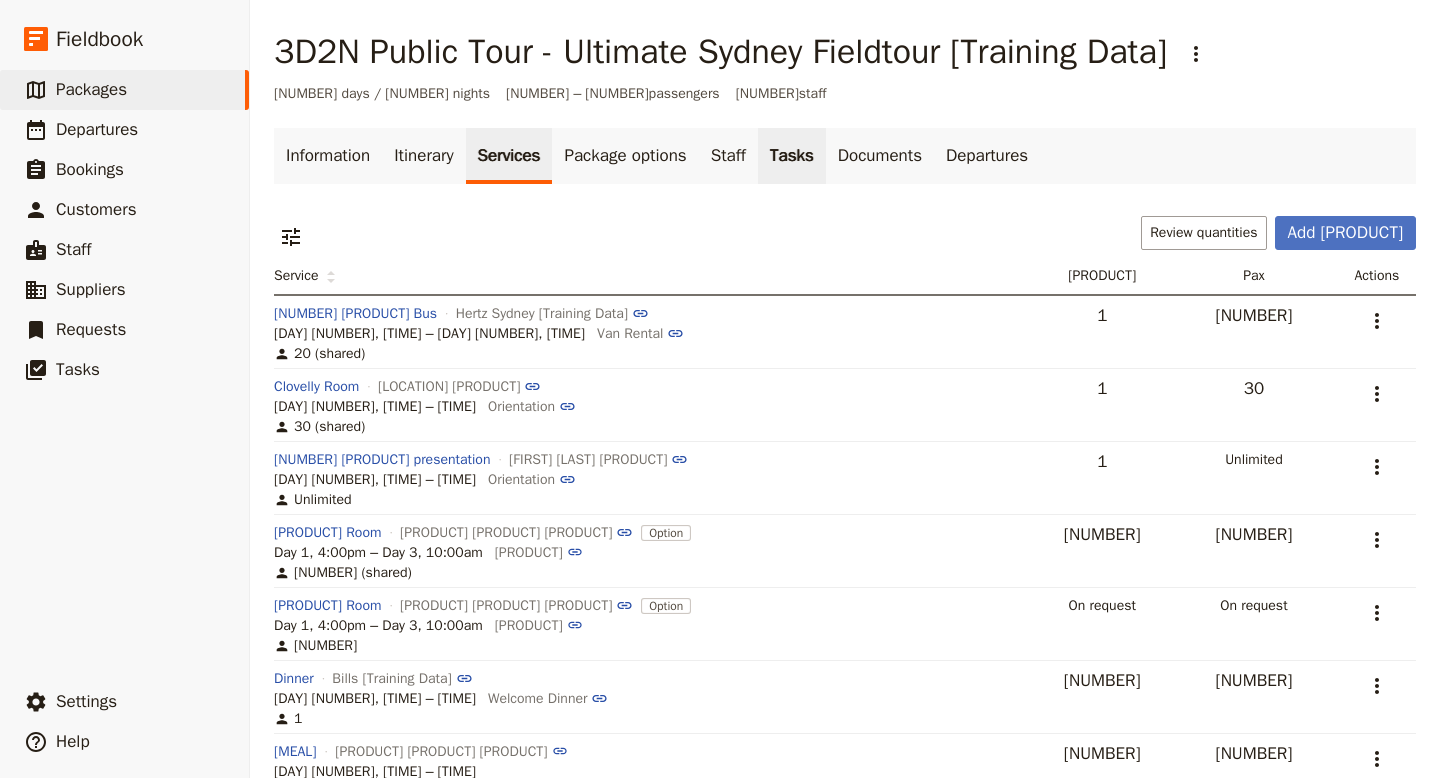 click on "Tasks" at bounding box center (792, 156) 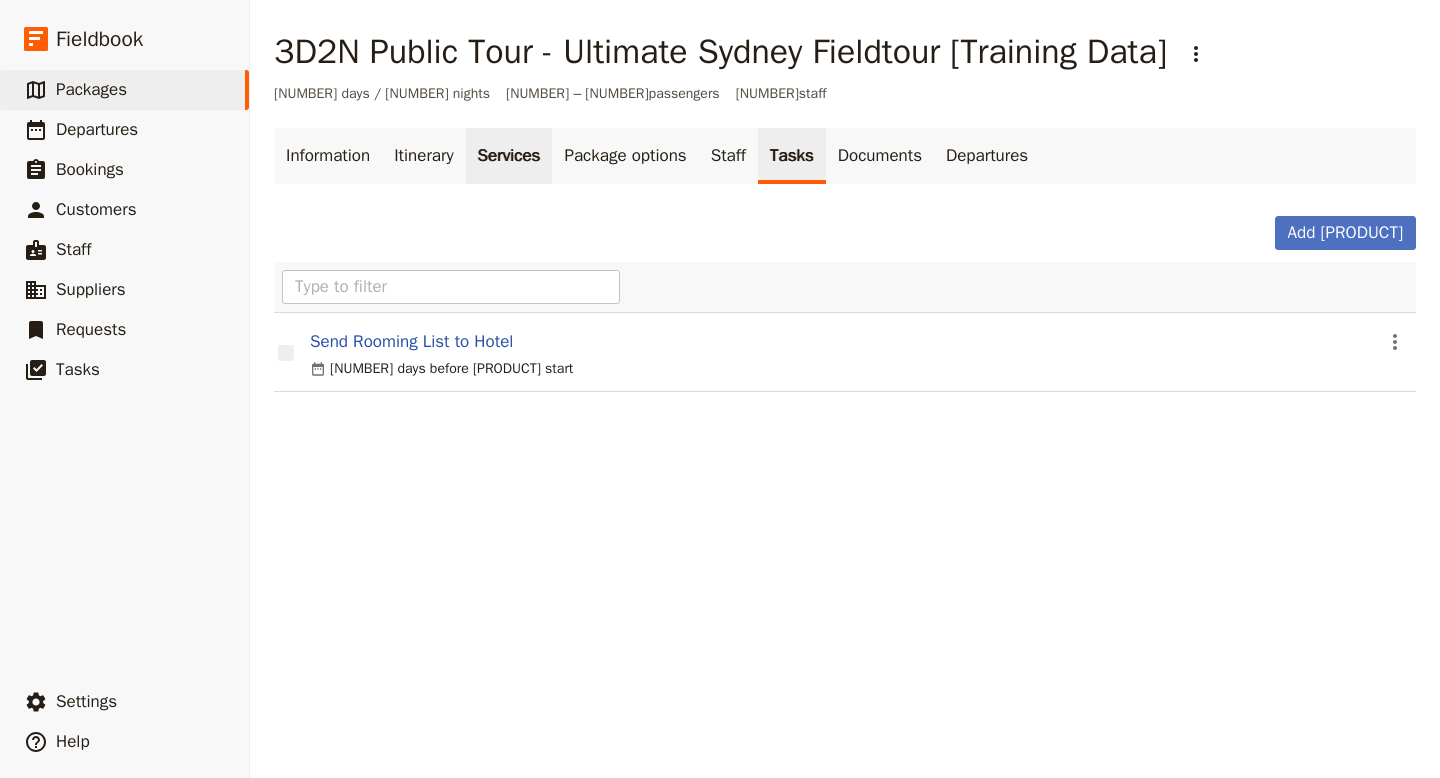 click on "Services" at bounding box center (509, 156) 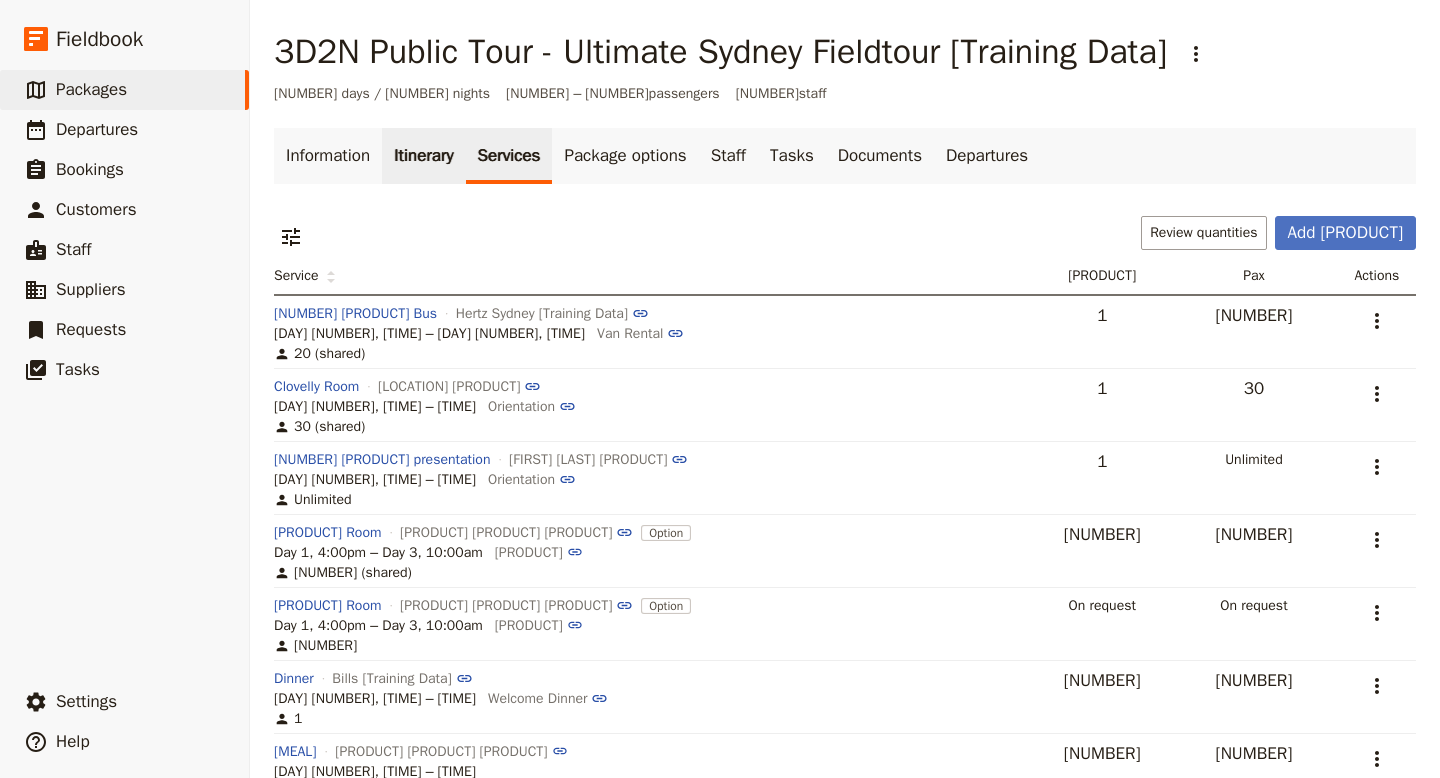 click on "Itinerary" at bounding box center (423, 156) 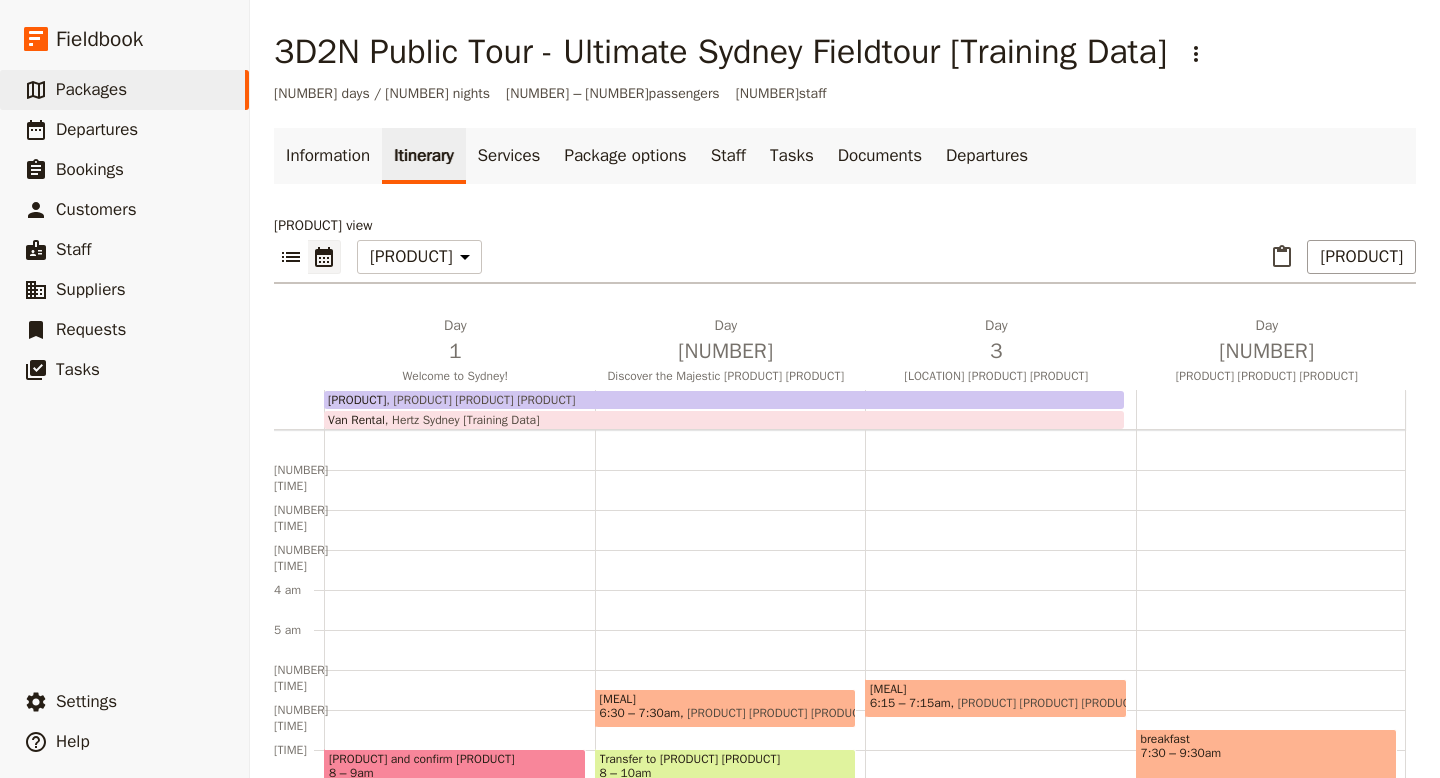 scroll, scrollTop: 230, scrollLeft: 0, axis: vertical 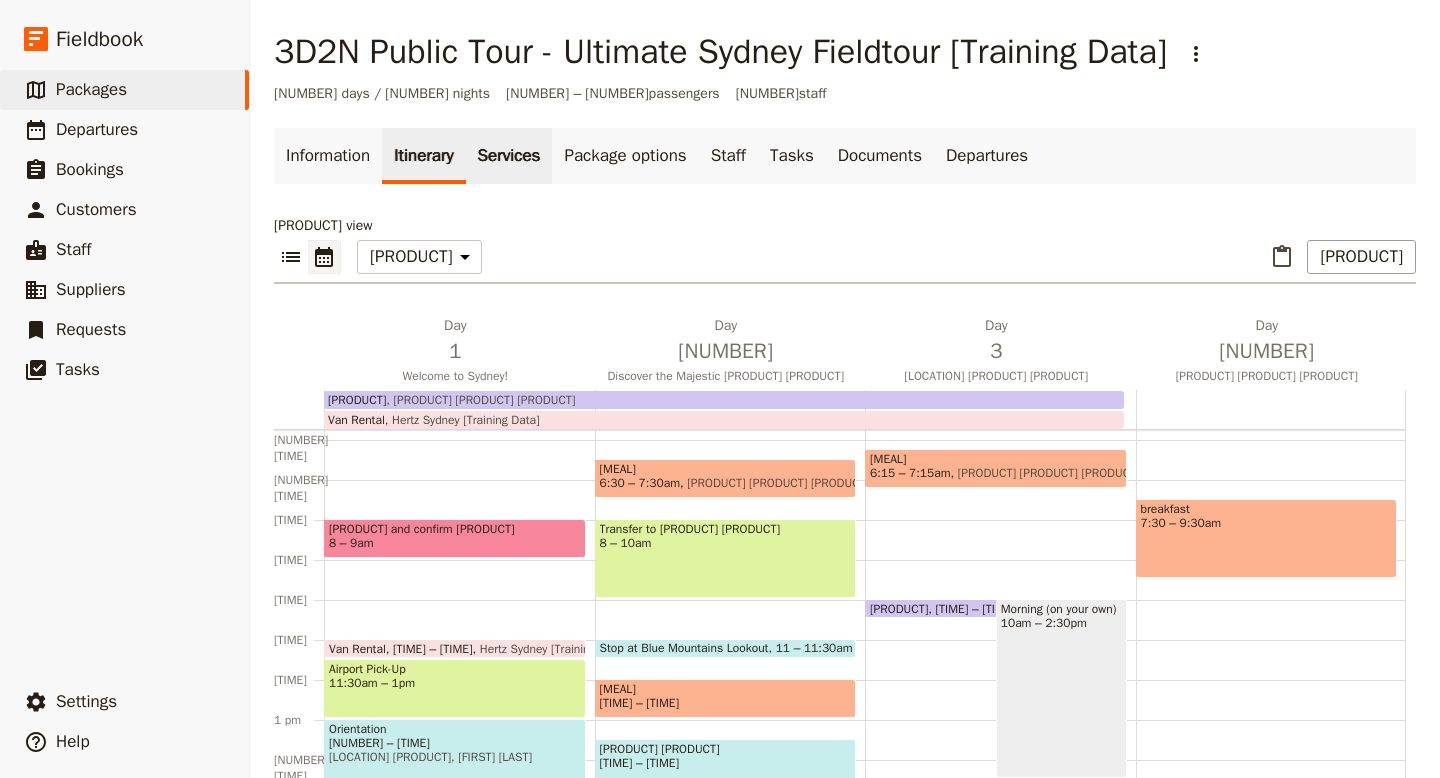click on "Services" at bounding box center (509, 156) 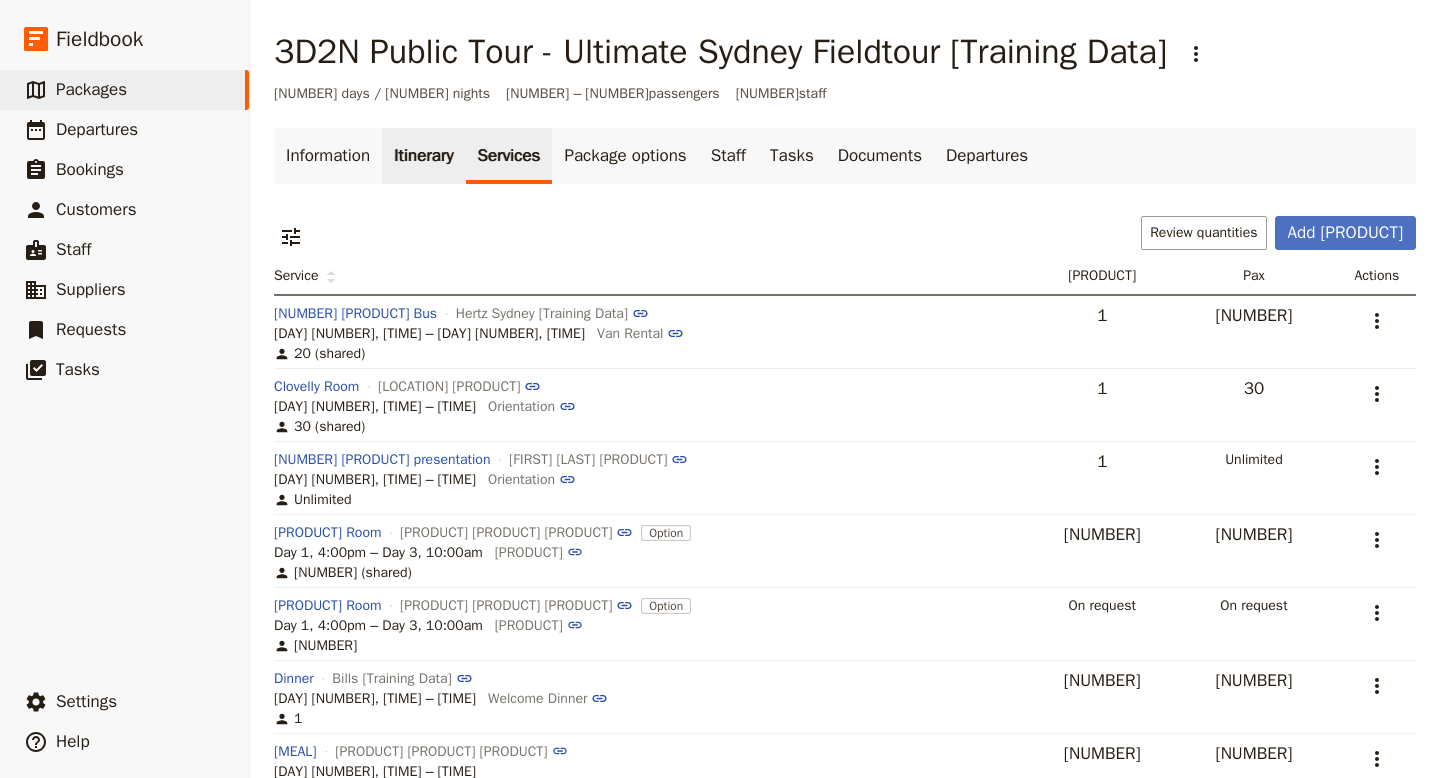 click on "Itinerary" at bounding box center (423, 156) 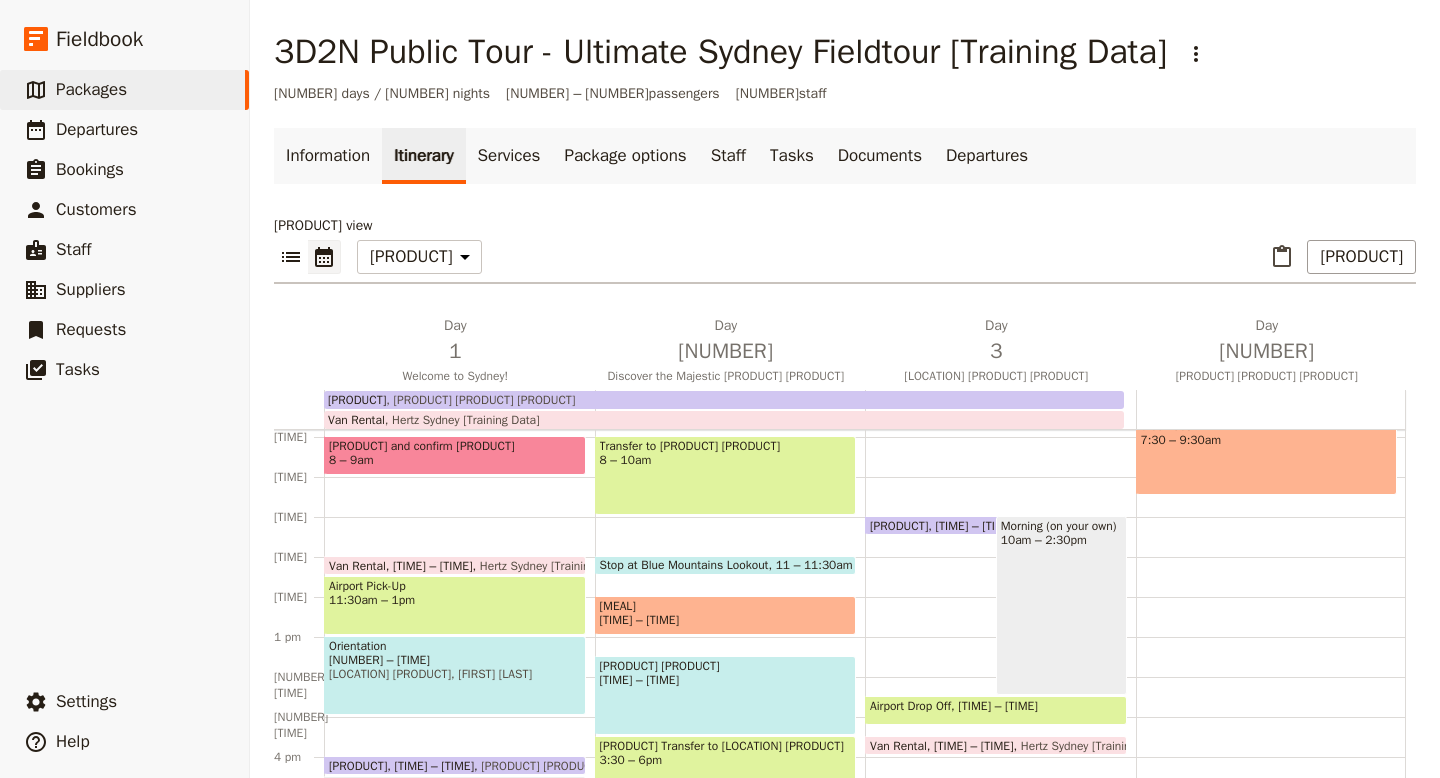 scroll, scrollTop: 318, scrollLeft: 0, axis: vertical 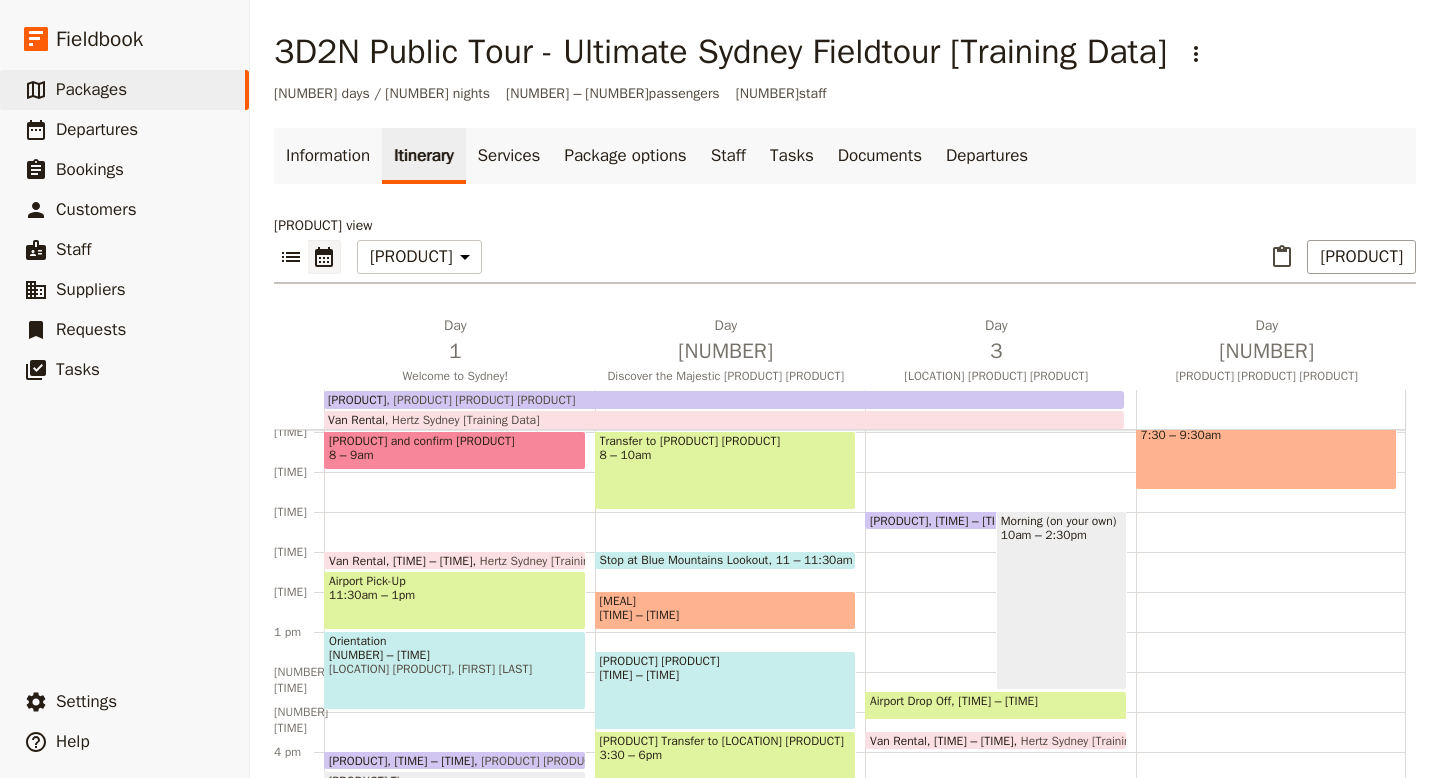 click on "Transfer to [PRODUCT] [PRODUCT] [TIME] – [TIME]" at bounding box center [726, 470] 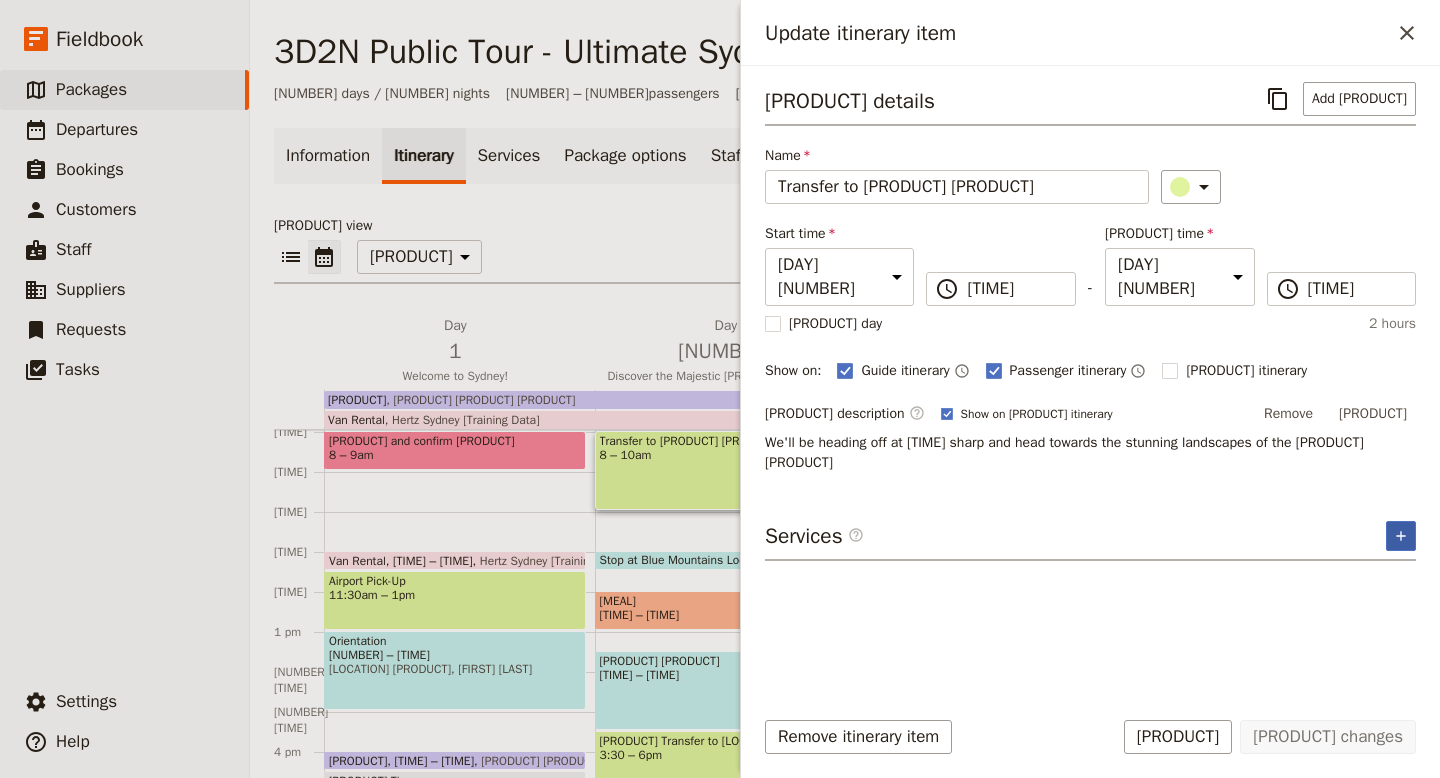 click 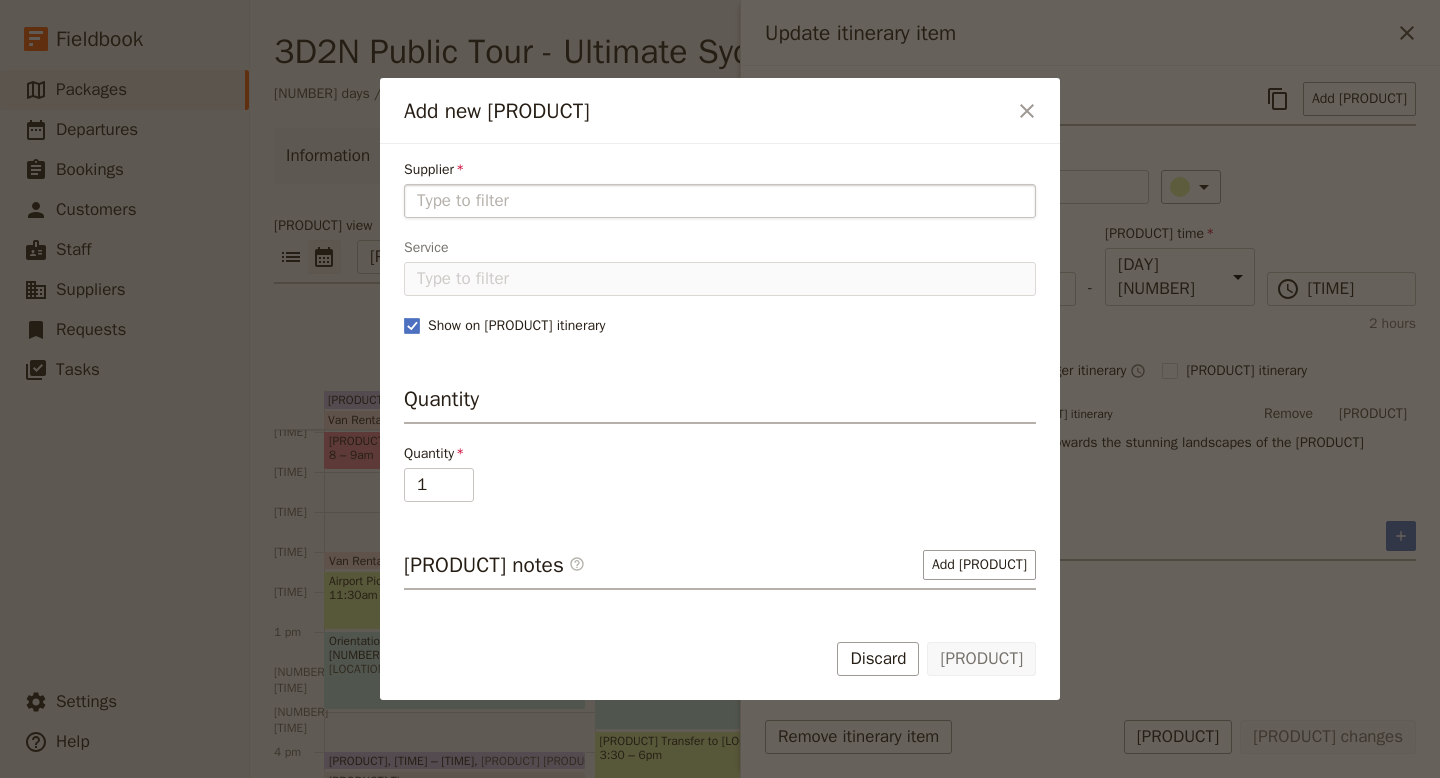 click on "Supplier" at bounding box center [720, 201] 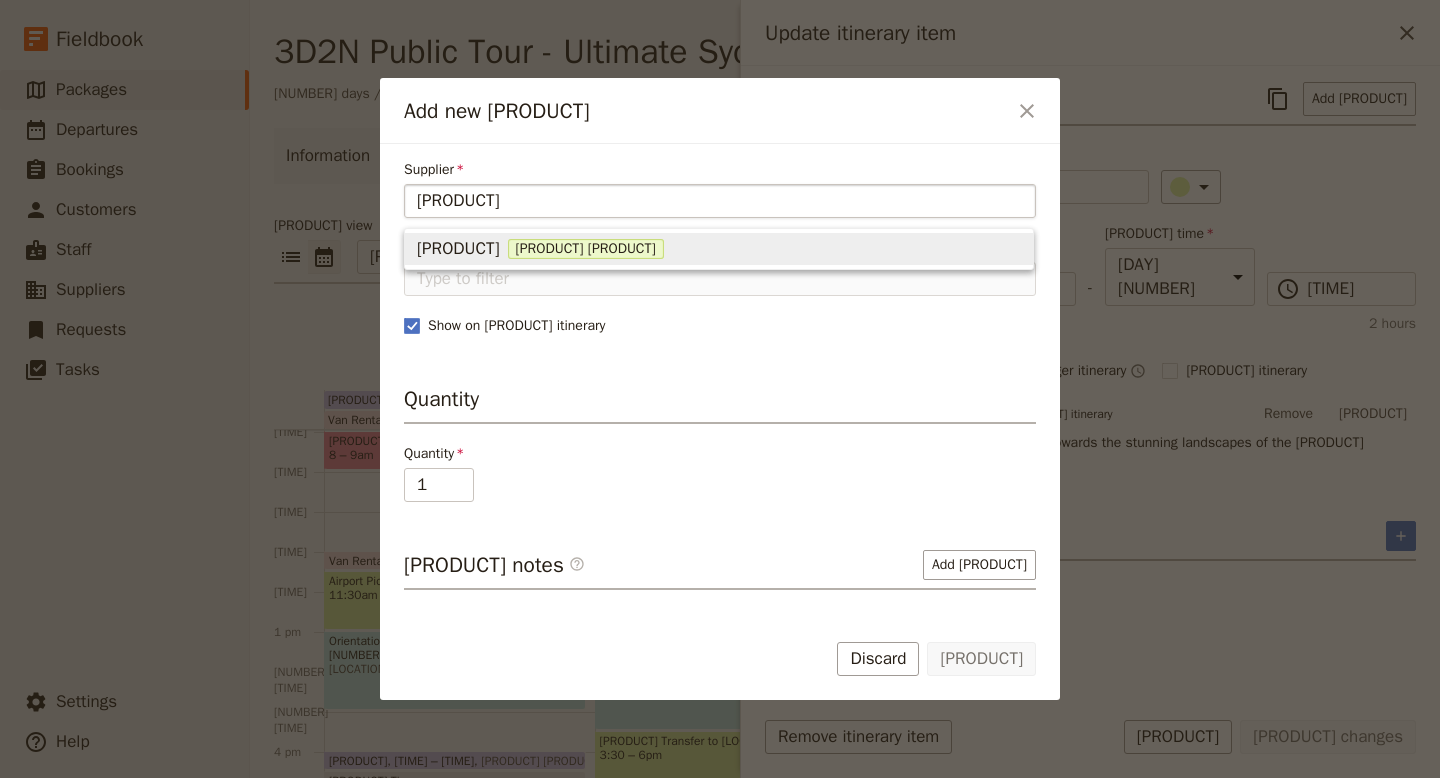 type on "[PRODUCT]" 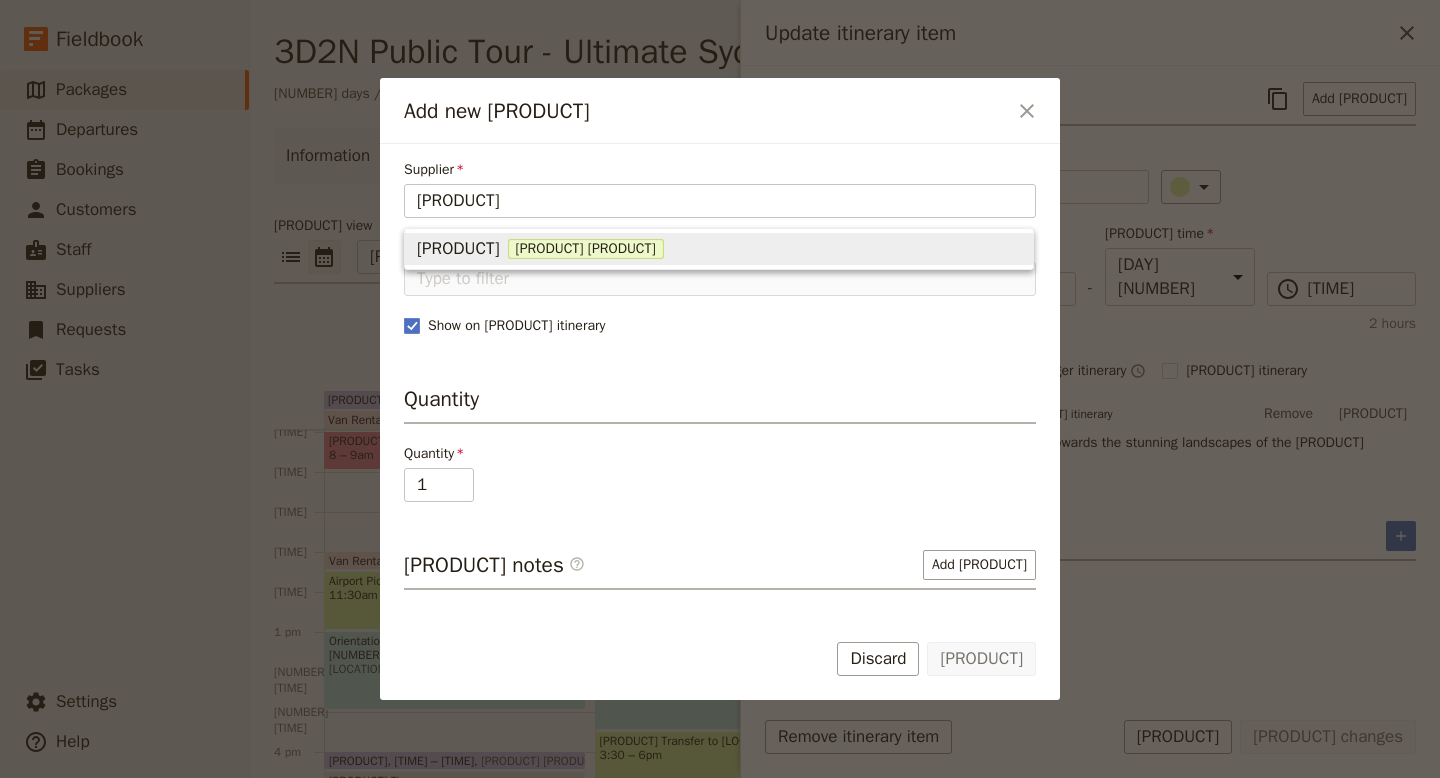 click on "[PRODUCT] [PRODUCT]" at bounding box center [586, 249] 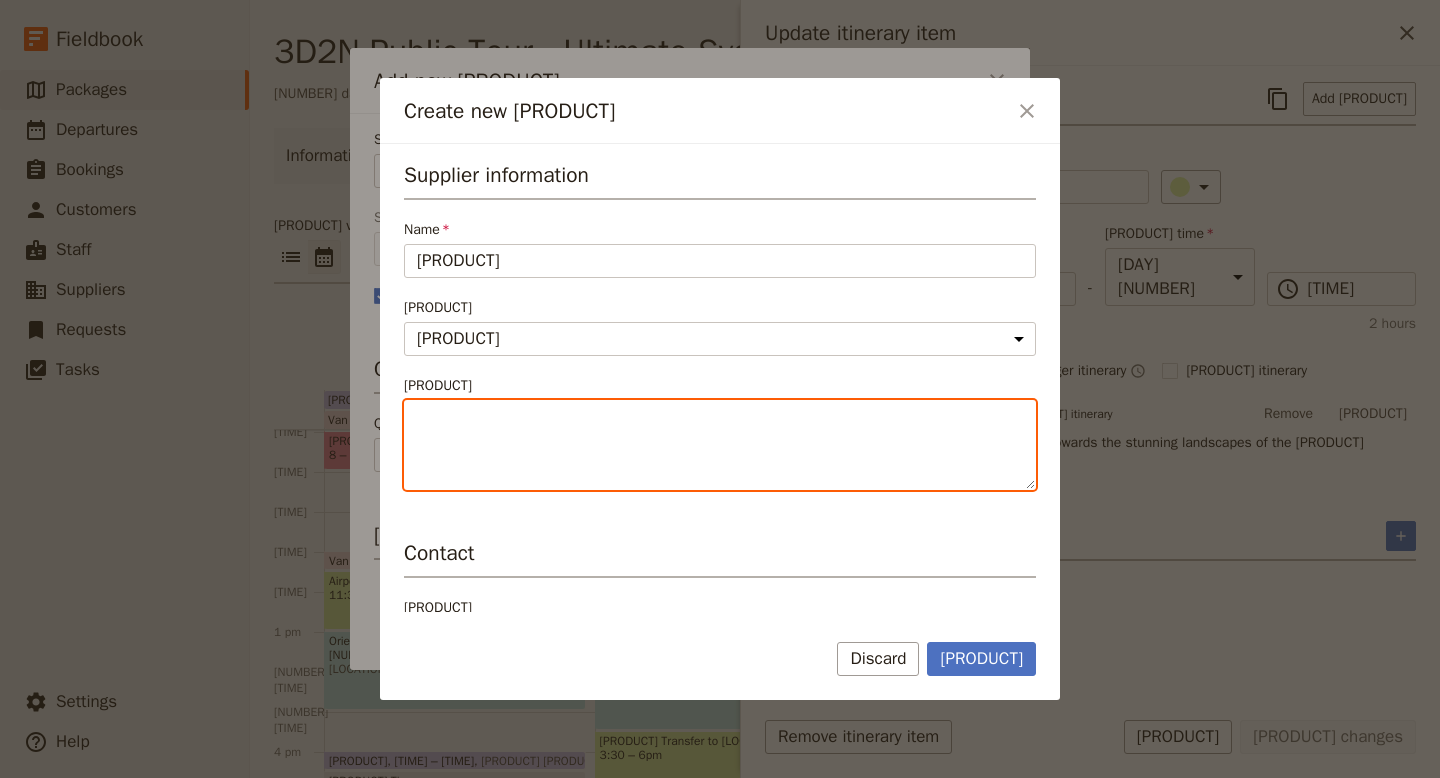 click on "[PRODUCT]" at bounding box center (720, 445) 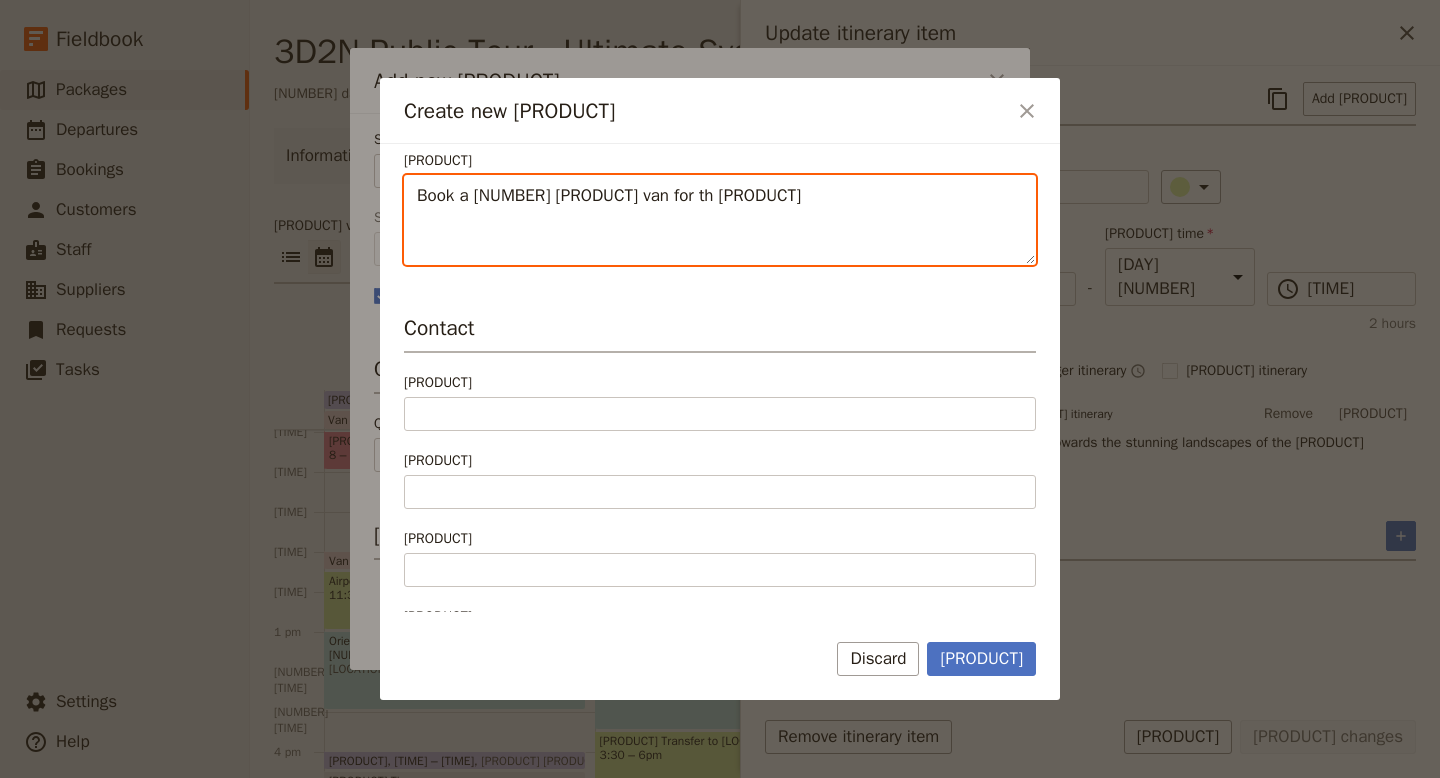 scroll, scrollTop: 270, scrollLeft: 0, axis: vertical 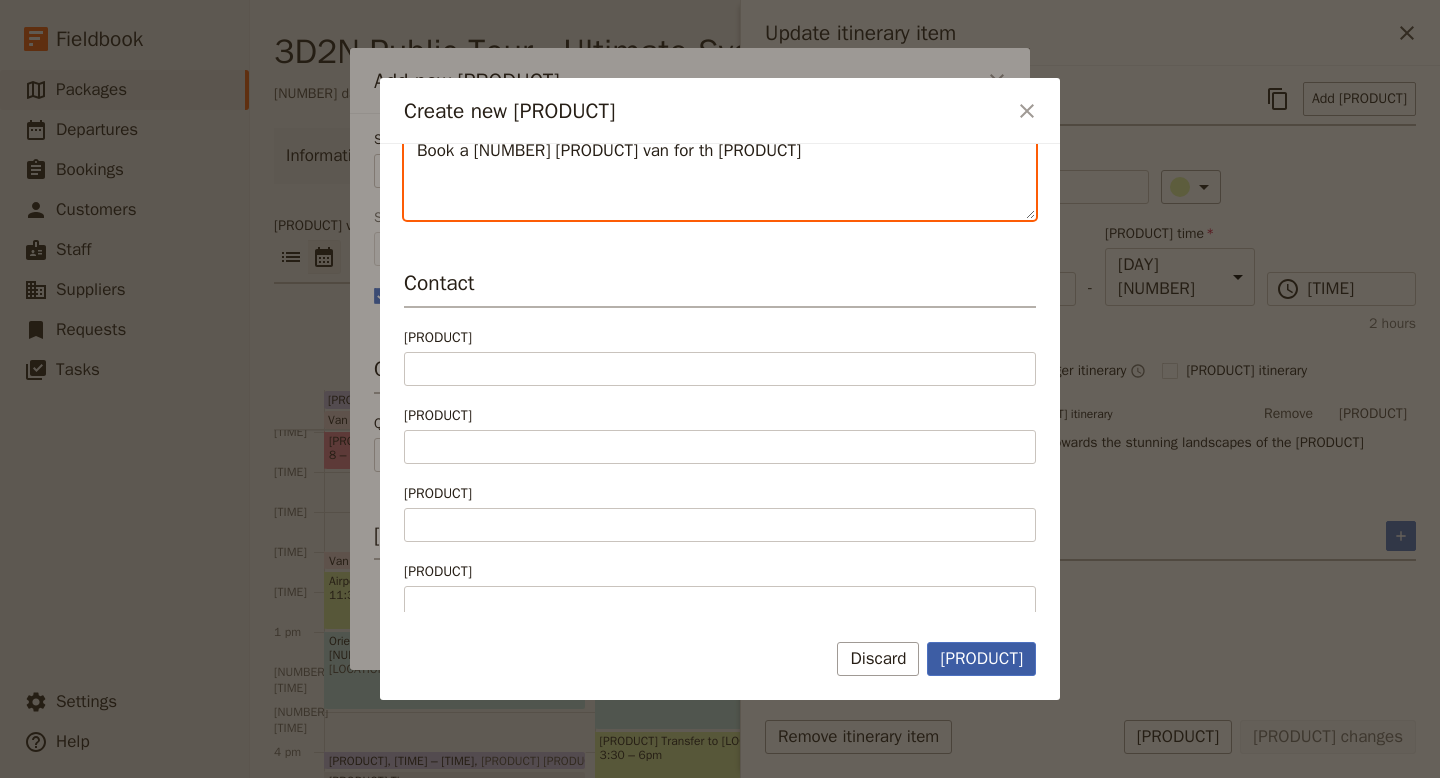 type on "Book a [NUMBER] [PRODUCT] van for th [PRODUCT]" 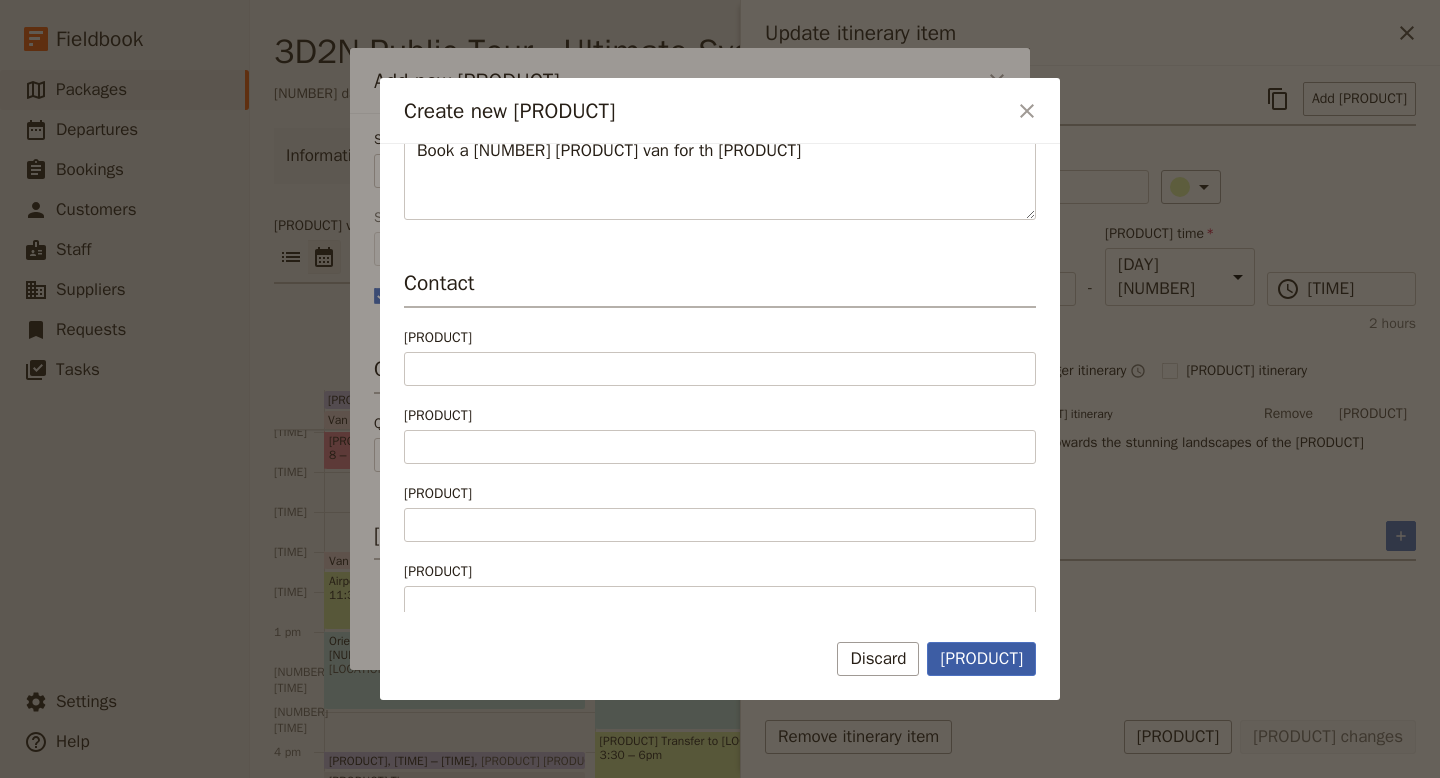 click on "[PRODUCT]" at bounding box center [981, 659] 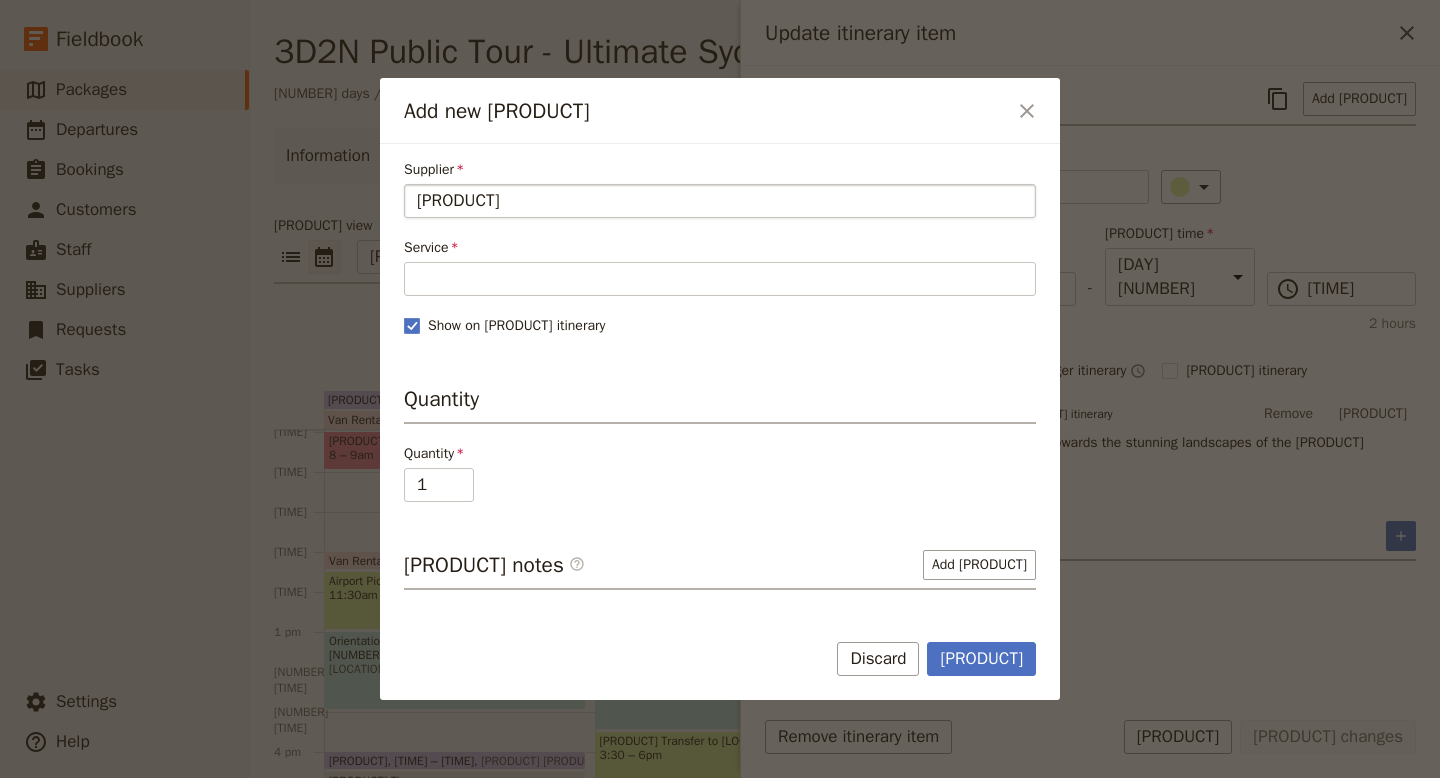 click on "[PRODUCT]" at bounding box center (720, 201) 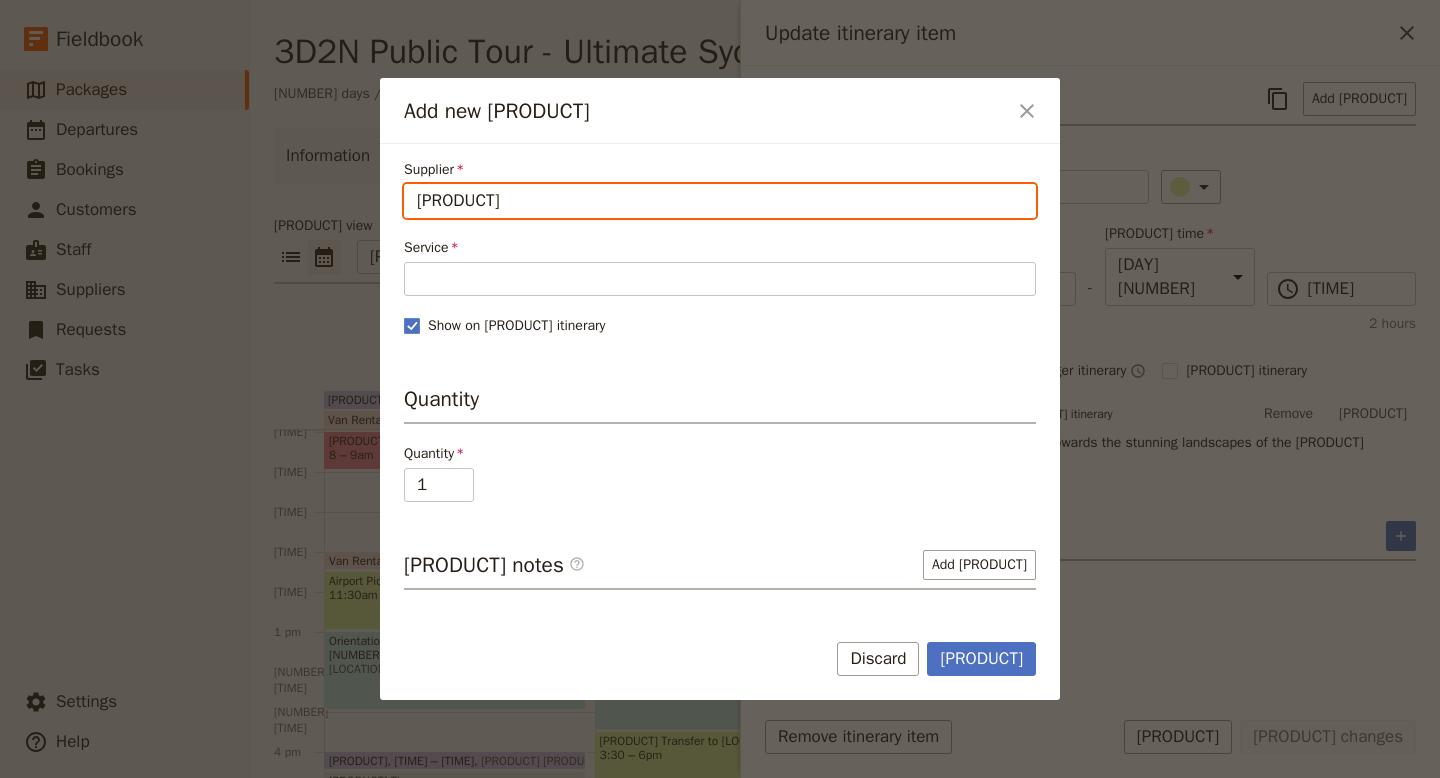 click on "[PRODUCT]" at bounding box center (416, 184) 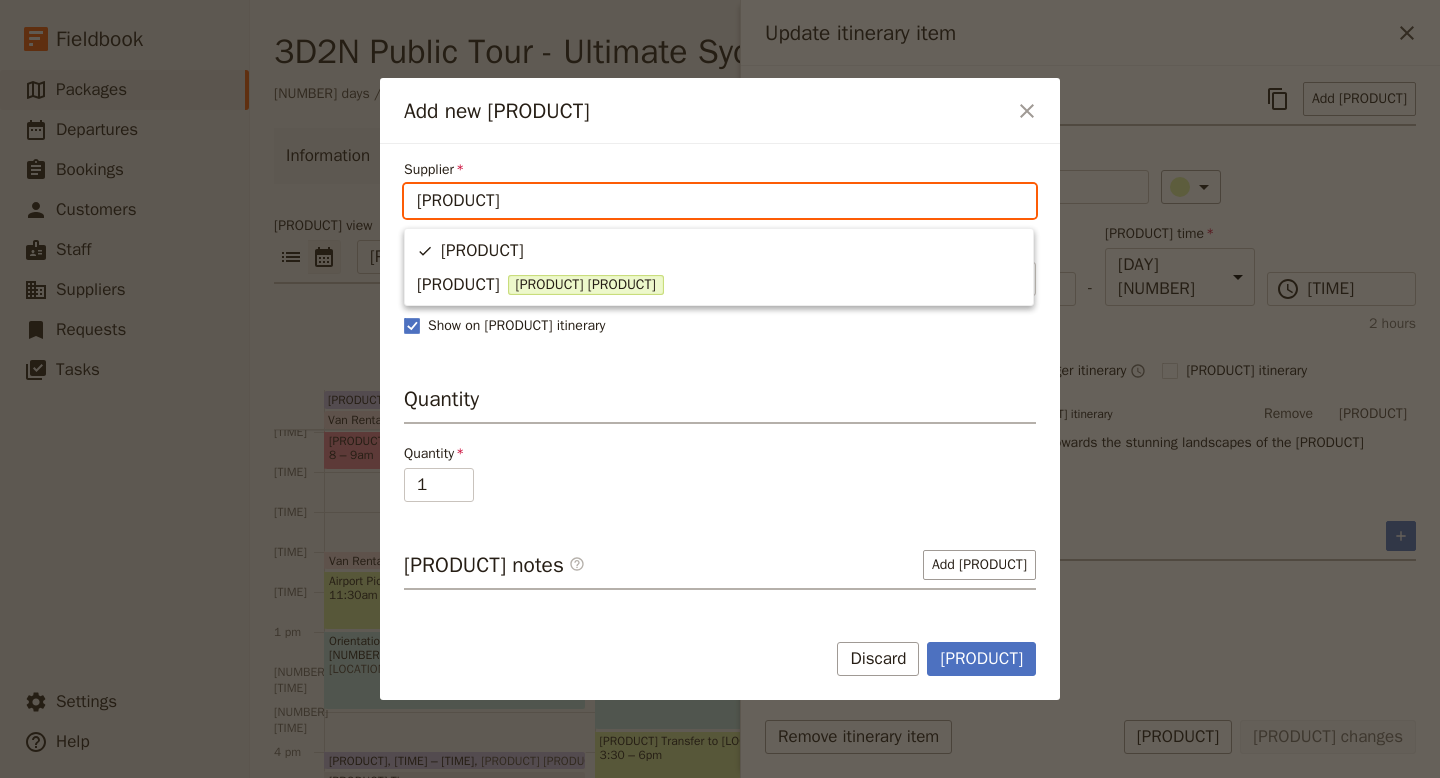 scroll, scrollTop: 0, scrollLeft: 0, axis: both 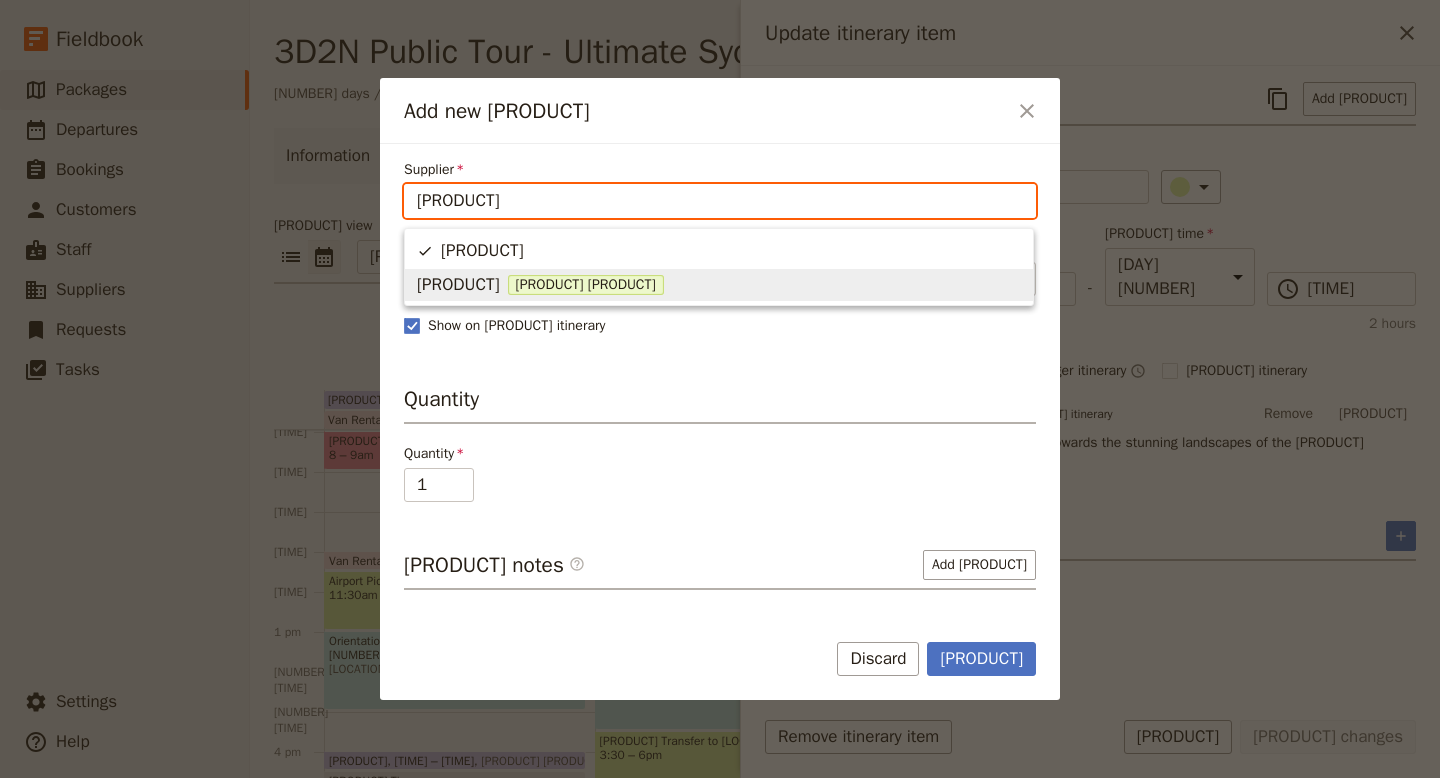 click on "[PRODUCT] [PRODUCT]" at bounding box center [586, 285] 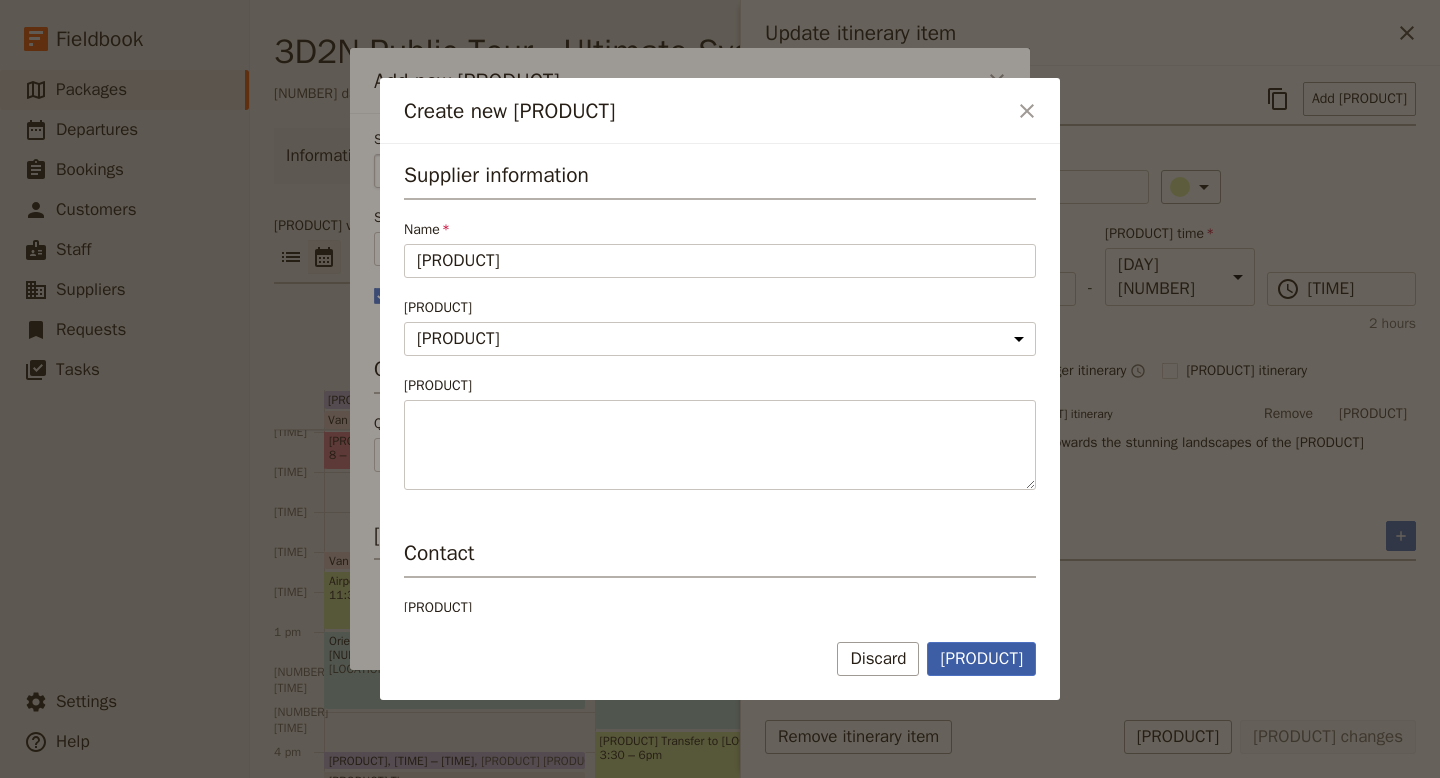 click on "[PRODUCT]" at bounding box center [981, 659] 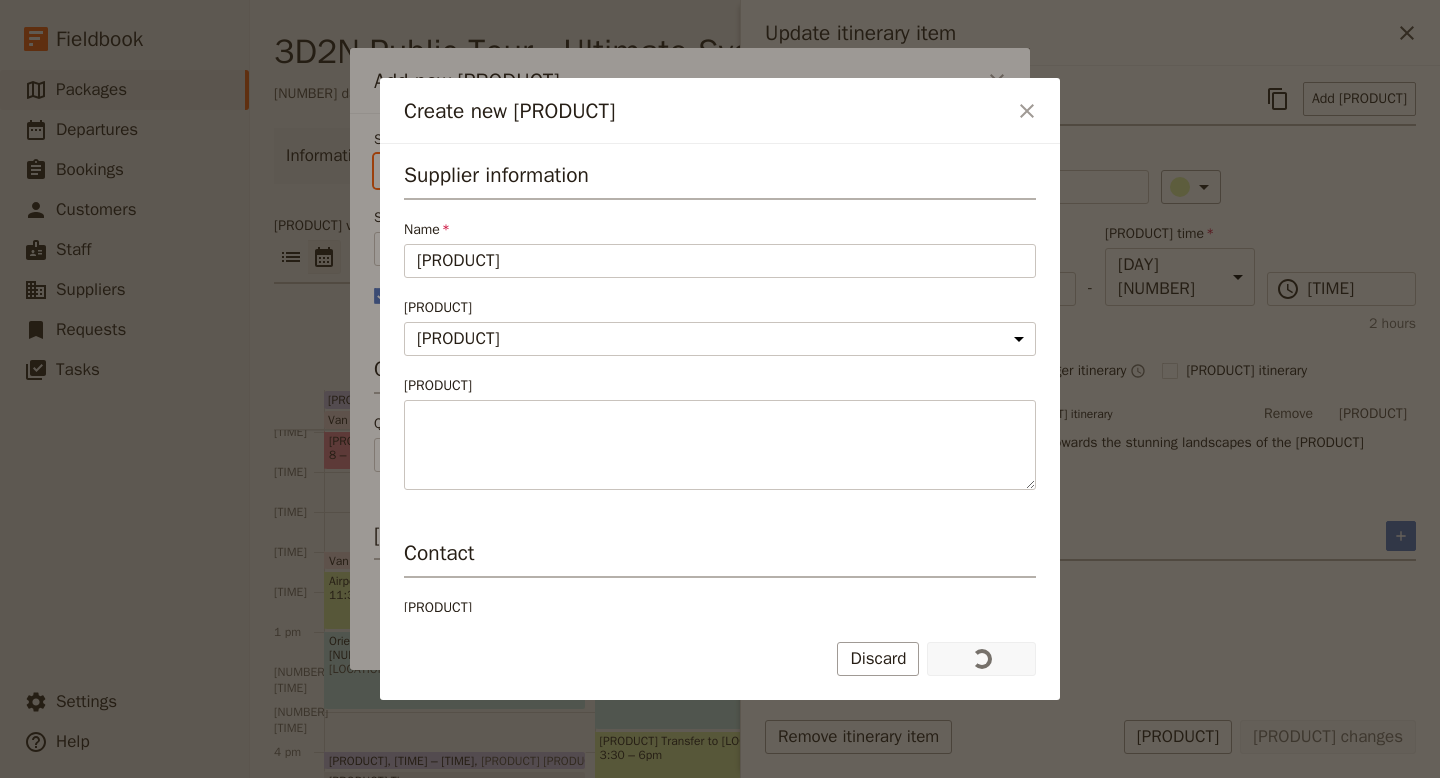 scroll, scrollTop: 0, scrollLeft: 66, axis: horizontal 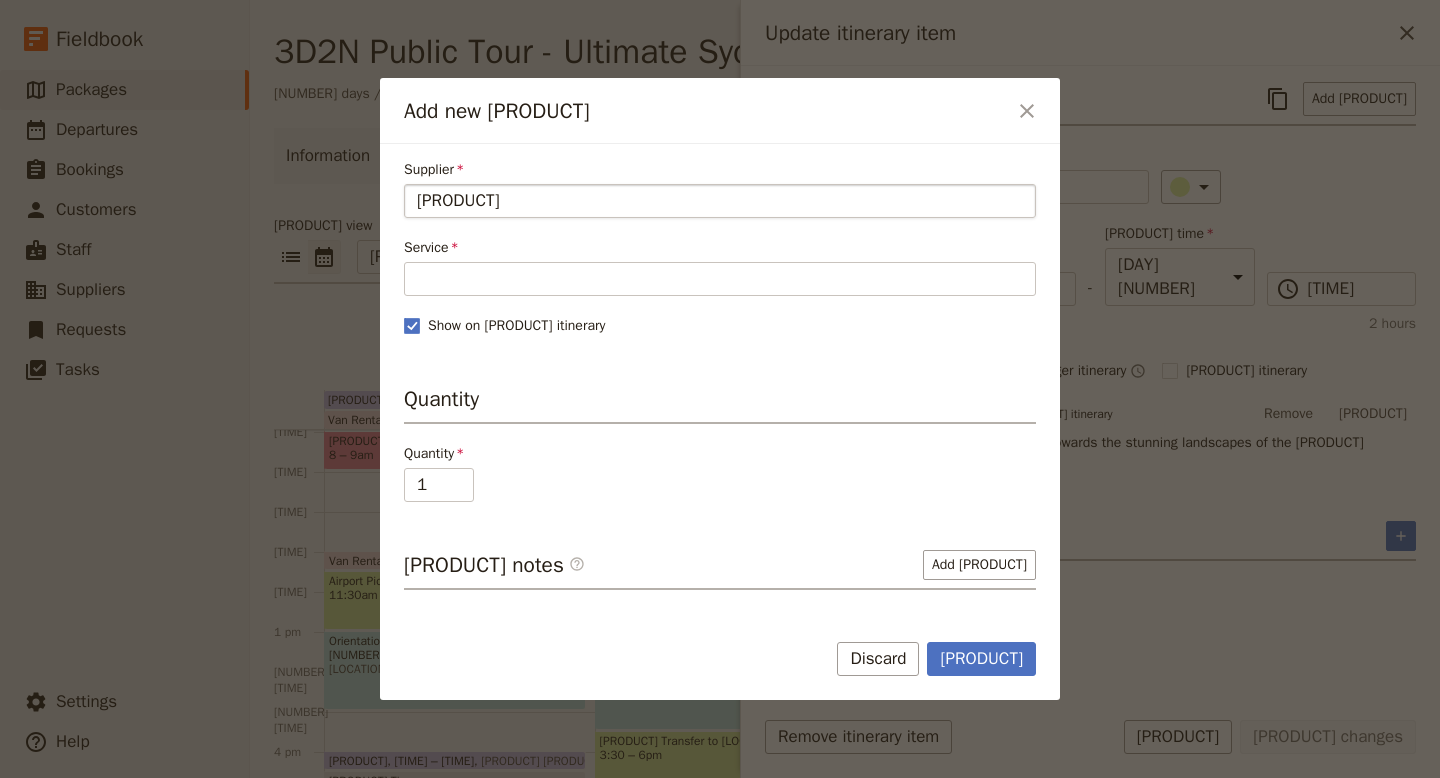 click on "[PRODUCT]" at bounding box center (720, 201) 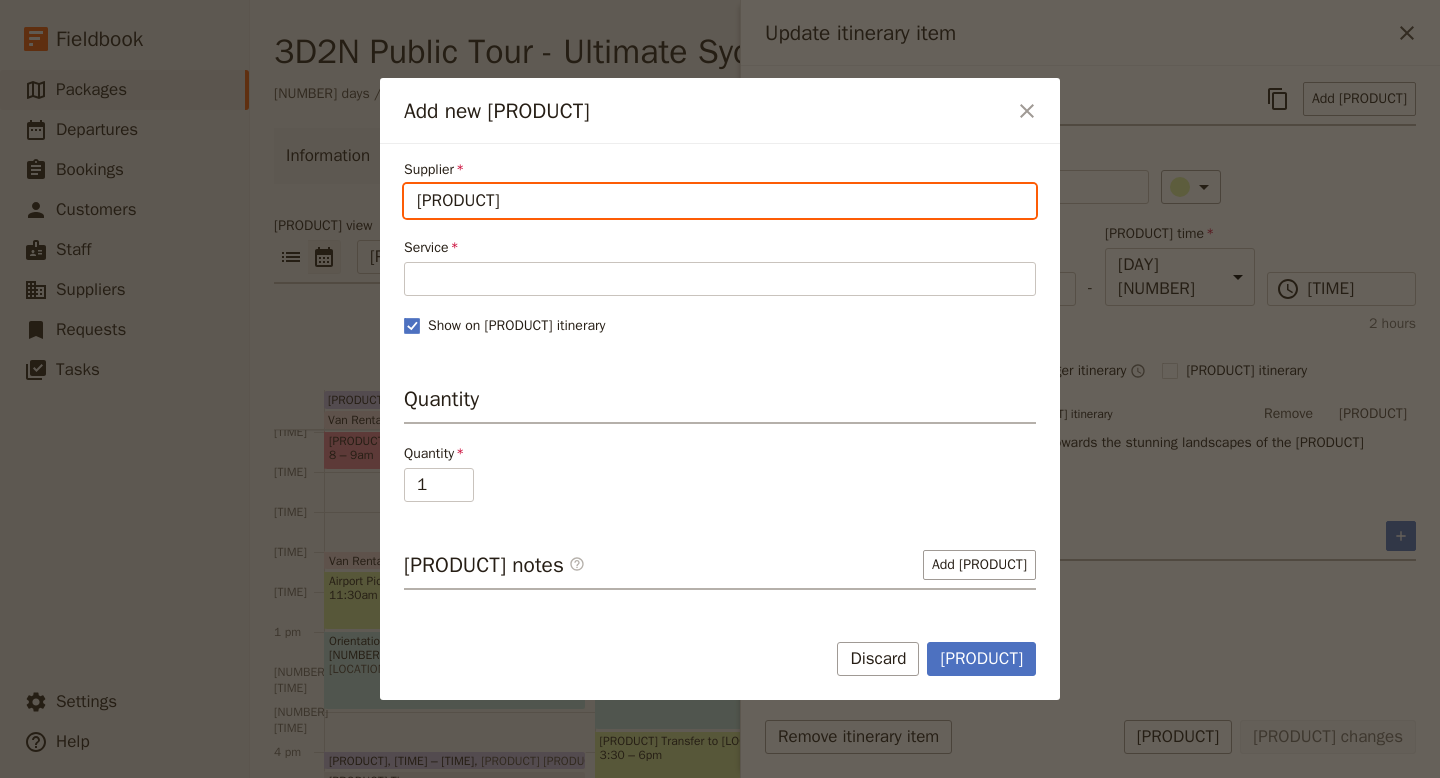 click on "[PRODUCT]" at bounding box center [416, 184] 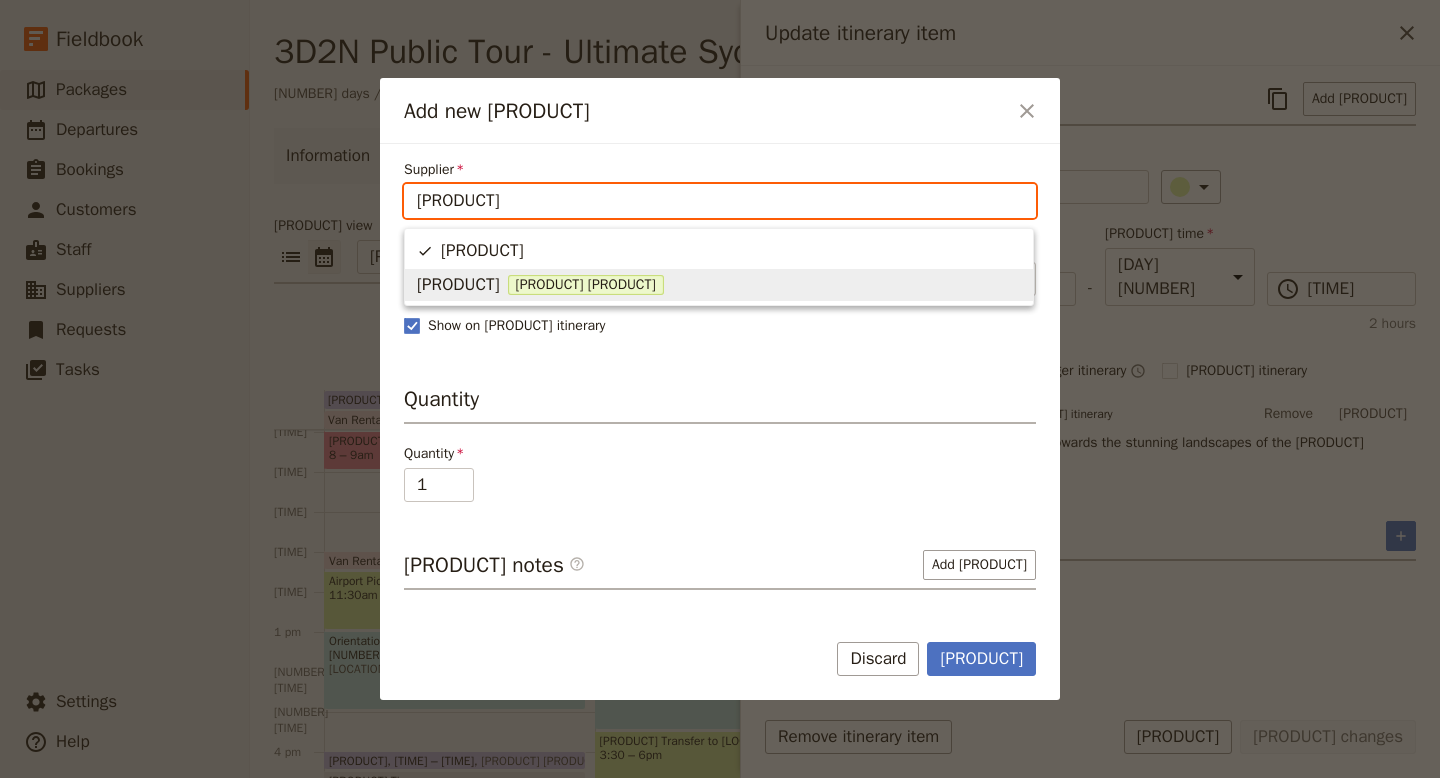 scroll, scrollTop: 0, scrollLeft: 0, axis: both 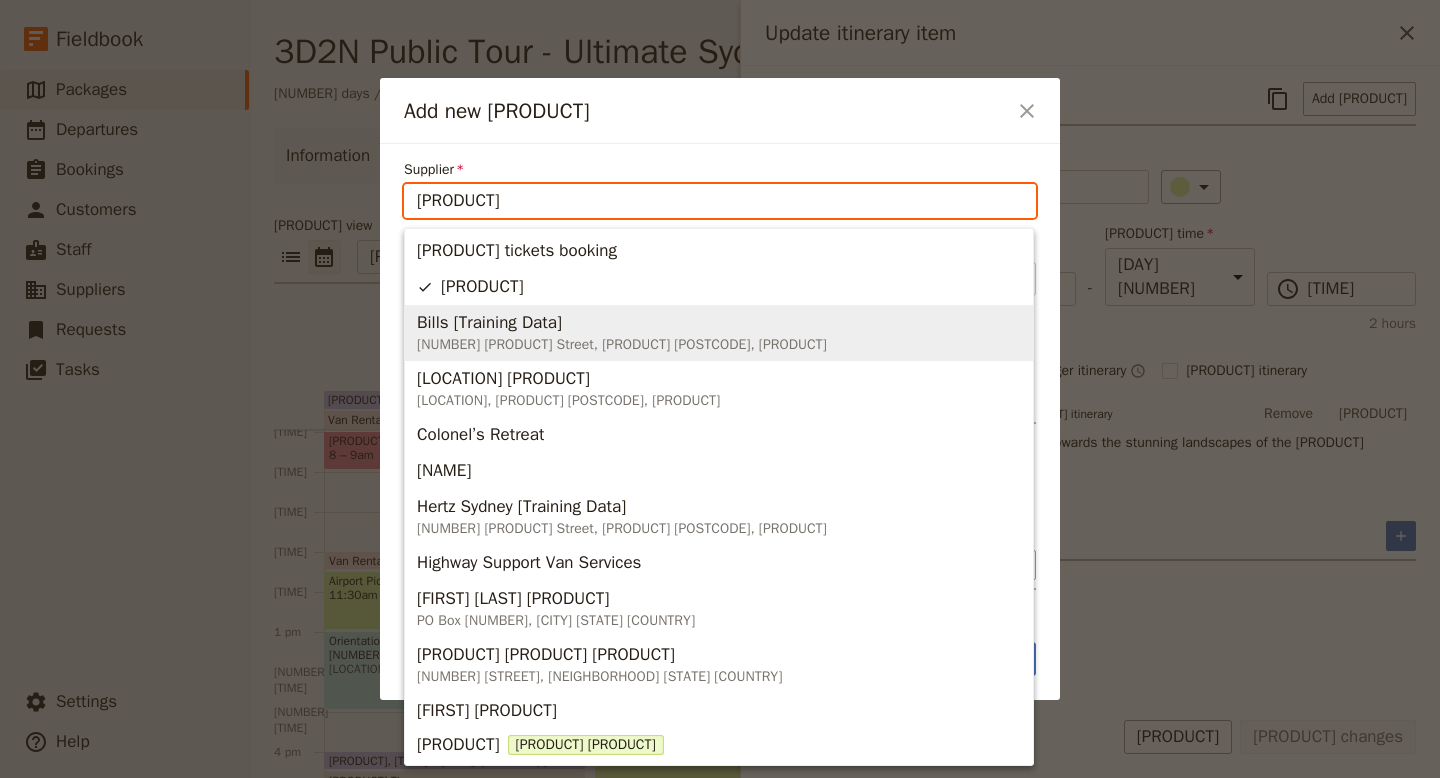 click on "Bills [Training Data]" at bounding box center (489, 323) 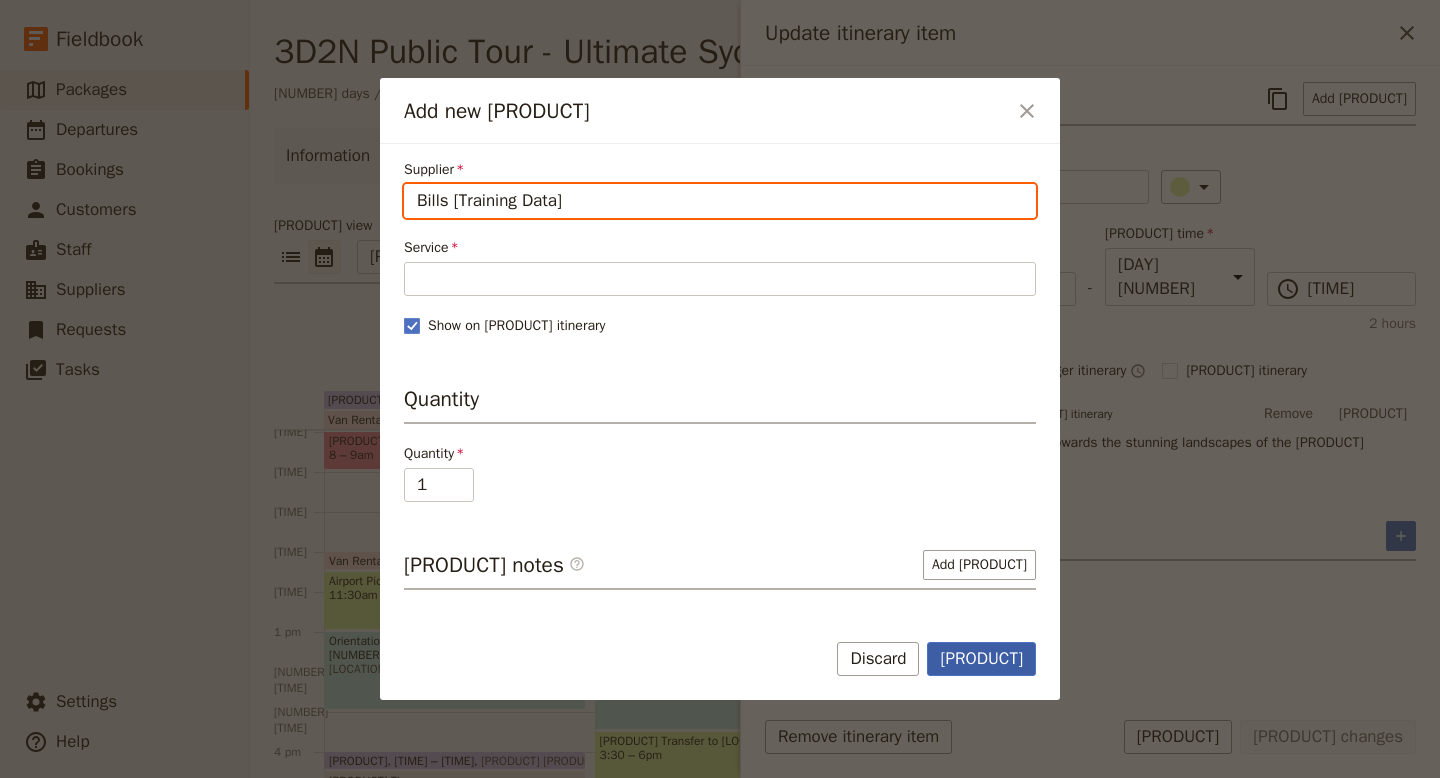 type on "Bills [Training Data]" 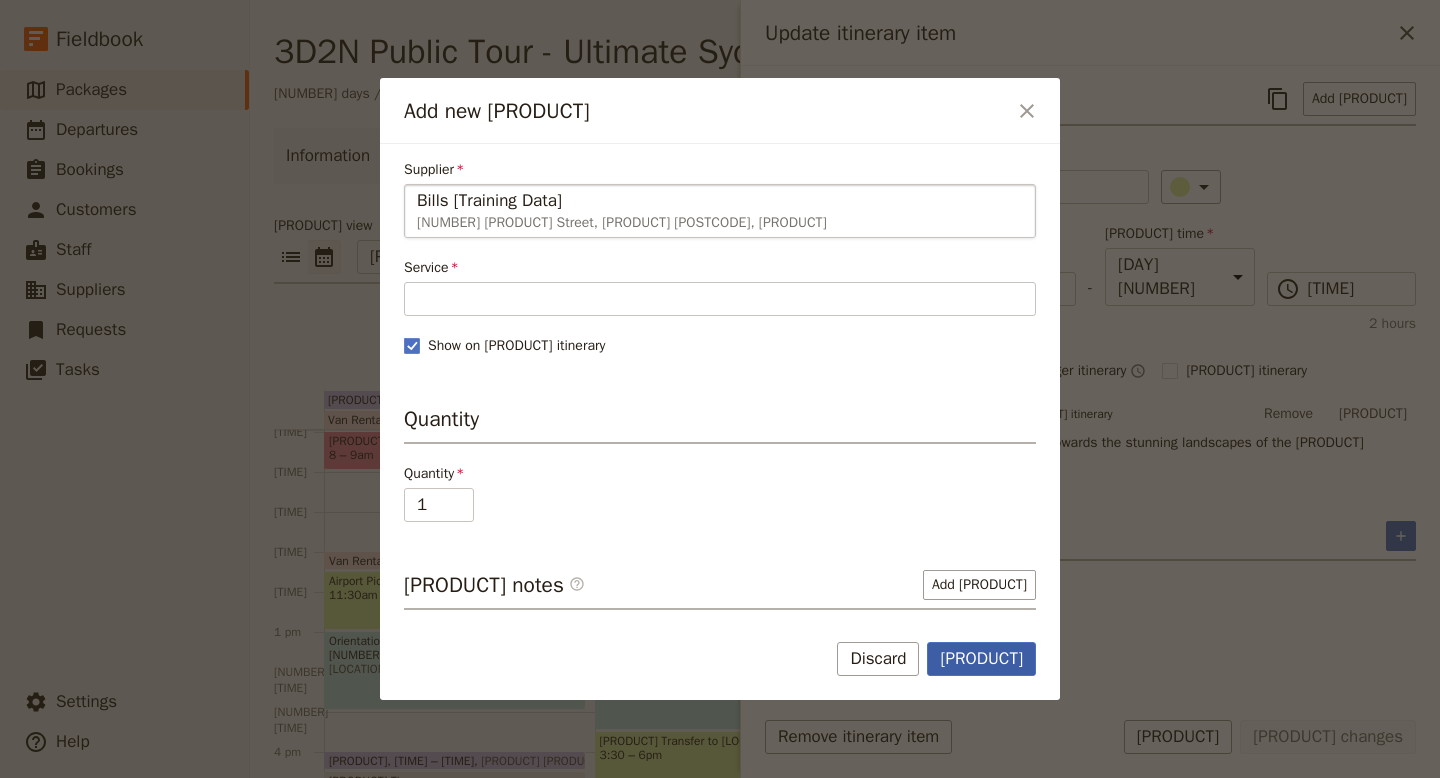 click on "[PRODUCT]" at bounding box center (981, 659) 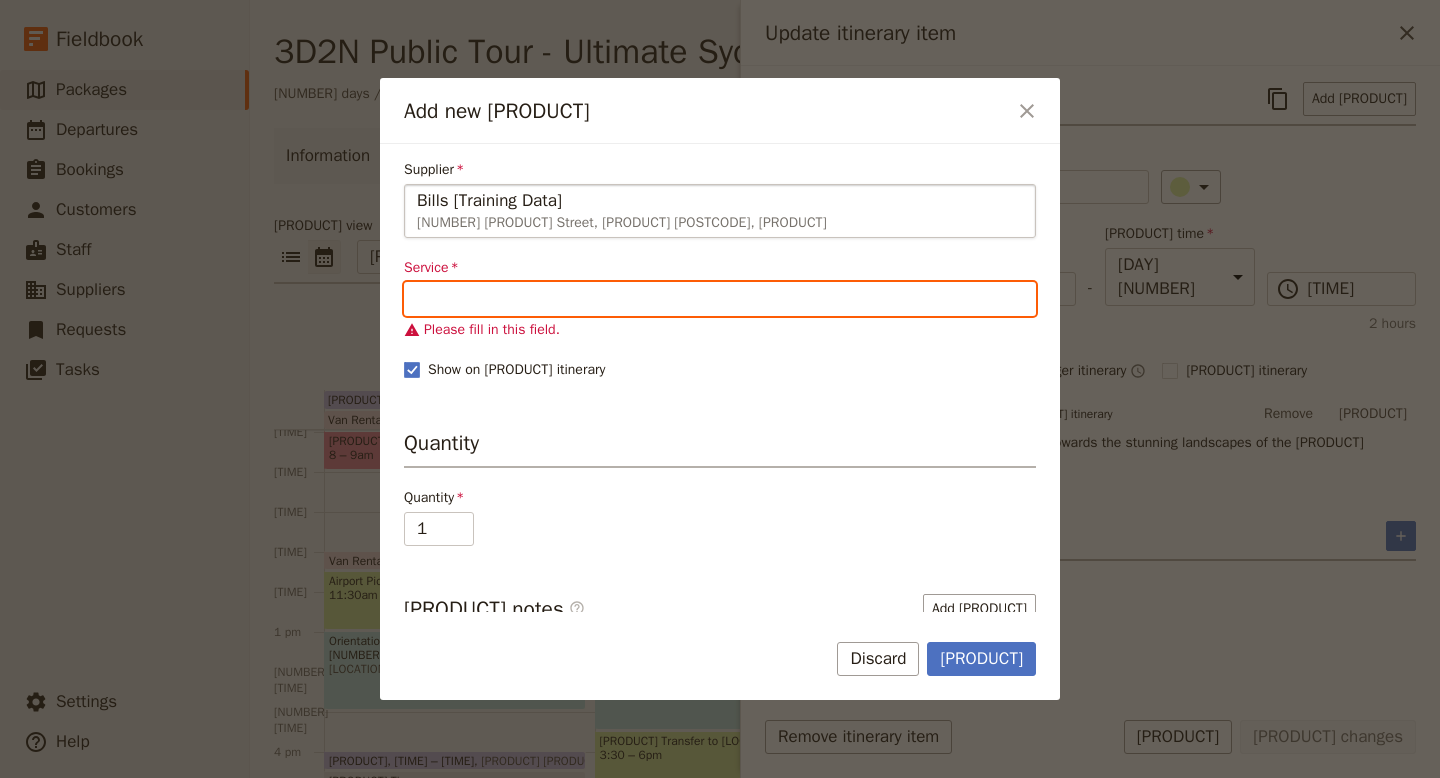 click on "Service" at bounding box center [720, 299] 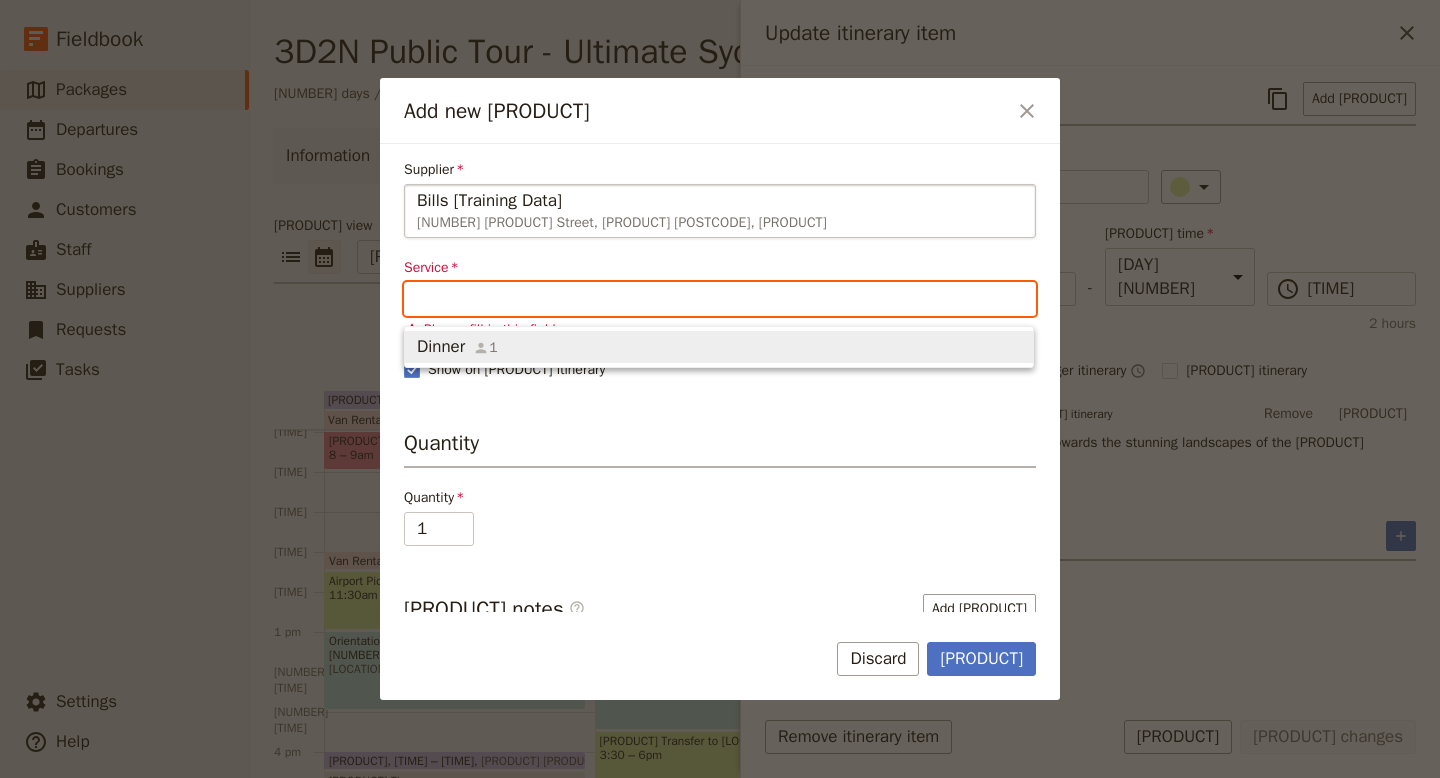 click on "Dinner" at bounding box center (441, 347) 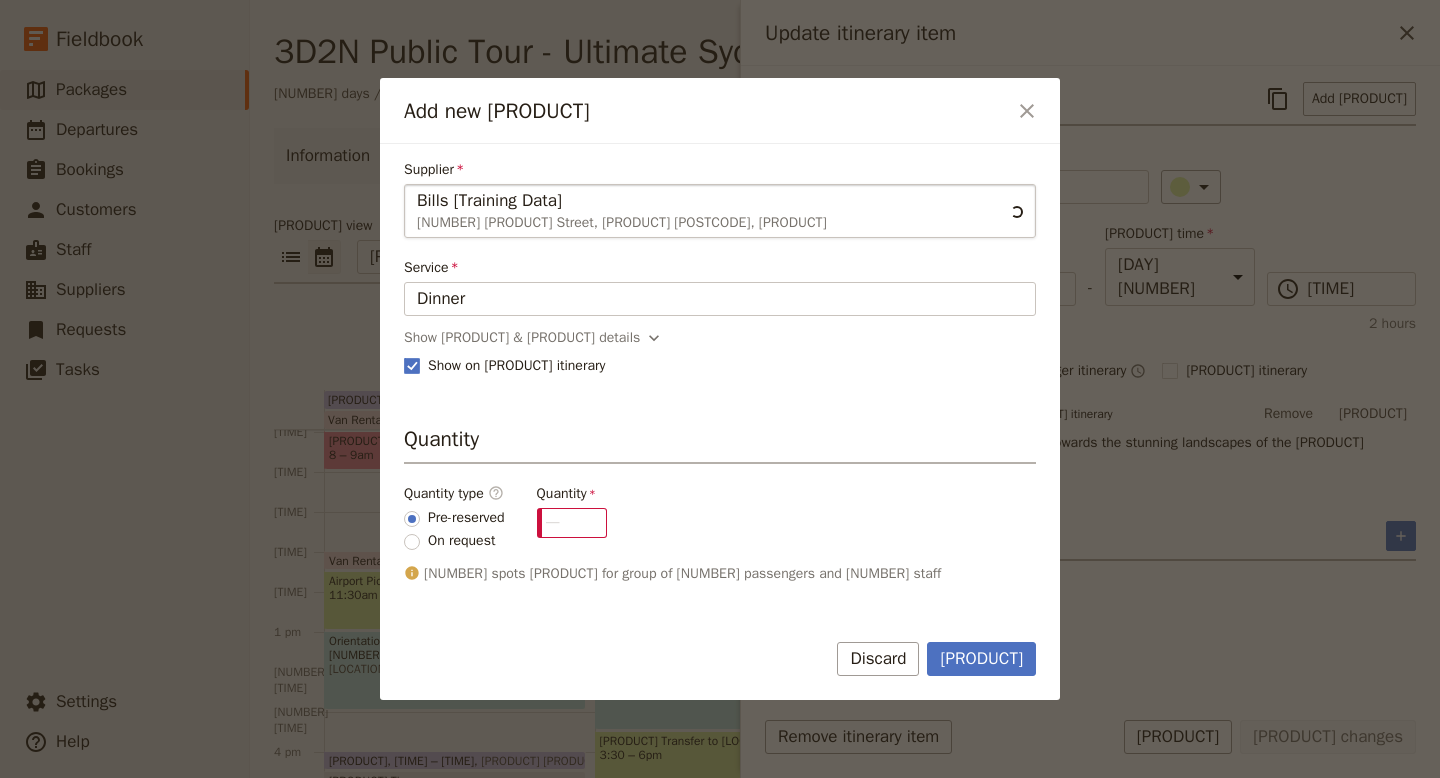 scroll, scrollTop: 0, scrollLeft: 0, axis: both 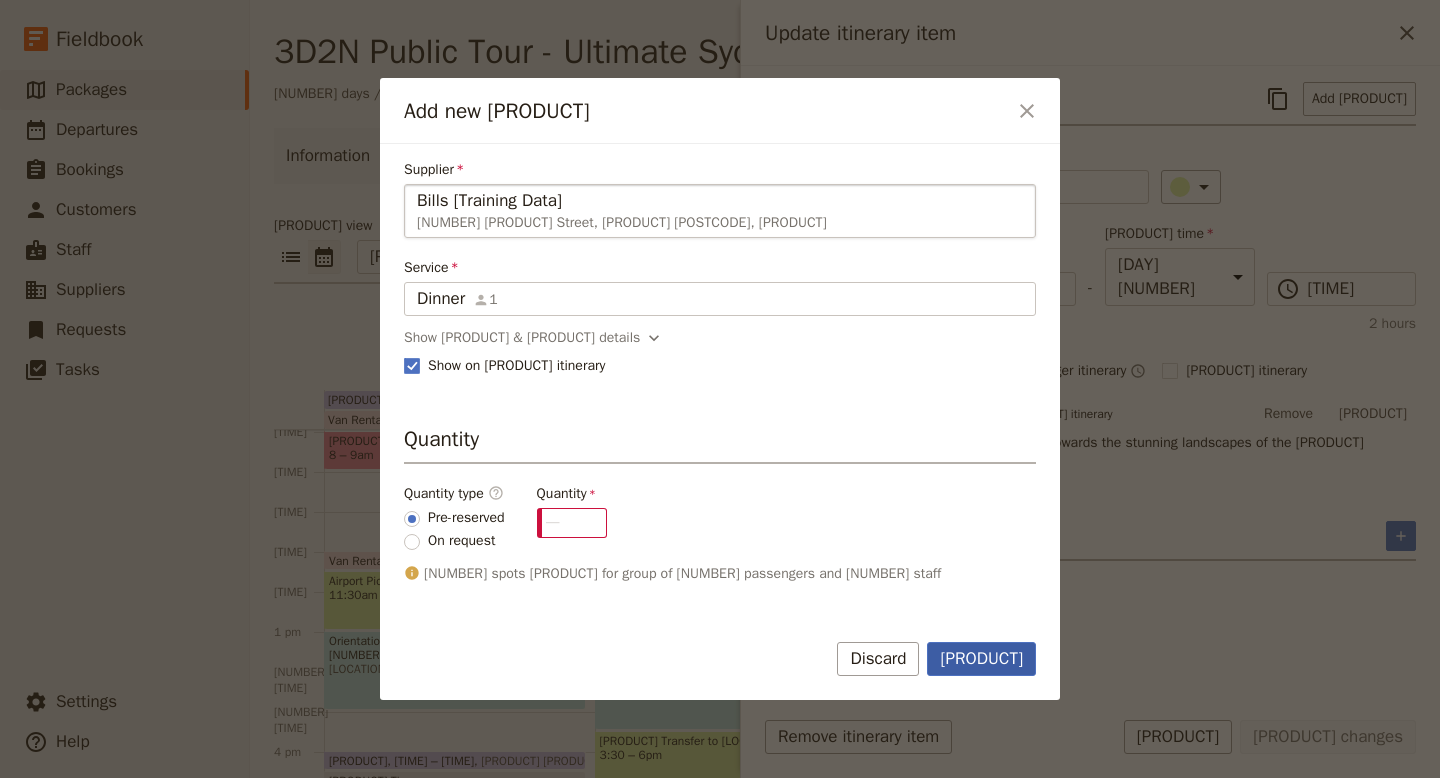 click on "[PRODUCT]" at bounding box center (981, 659) 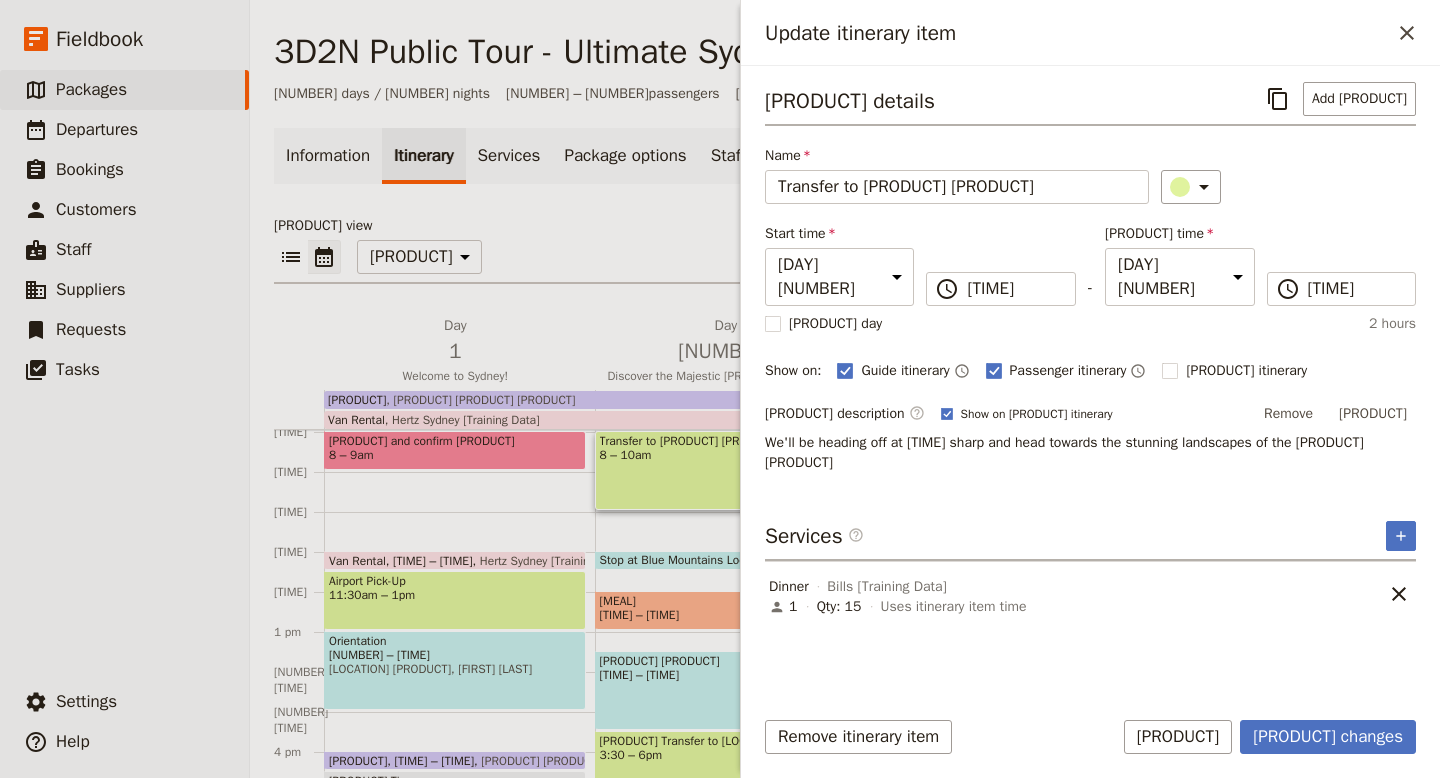 click on "[PRODUCT] view" at bounding box center (845, 226) 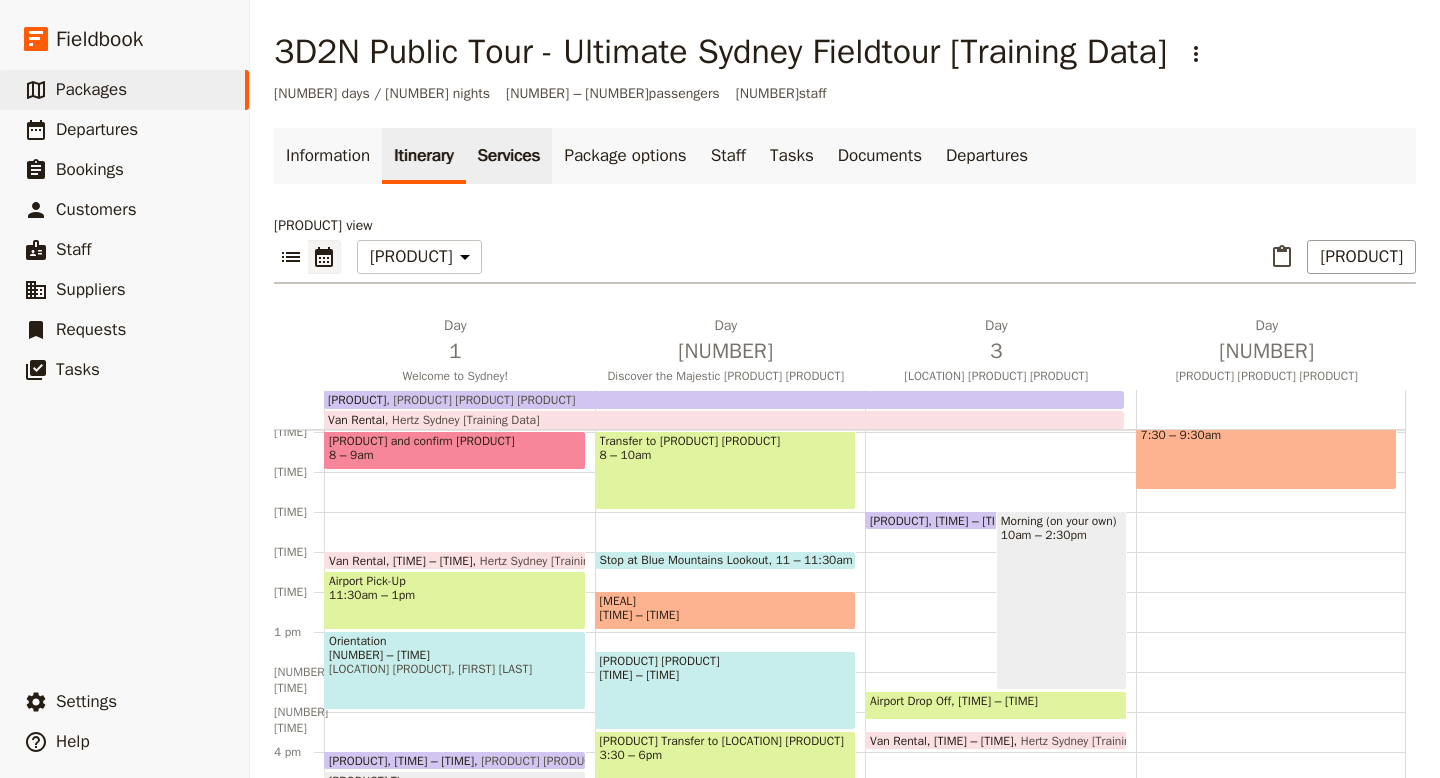 click on "Services" at bounding box center [509, 156] 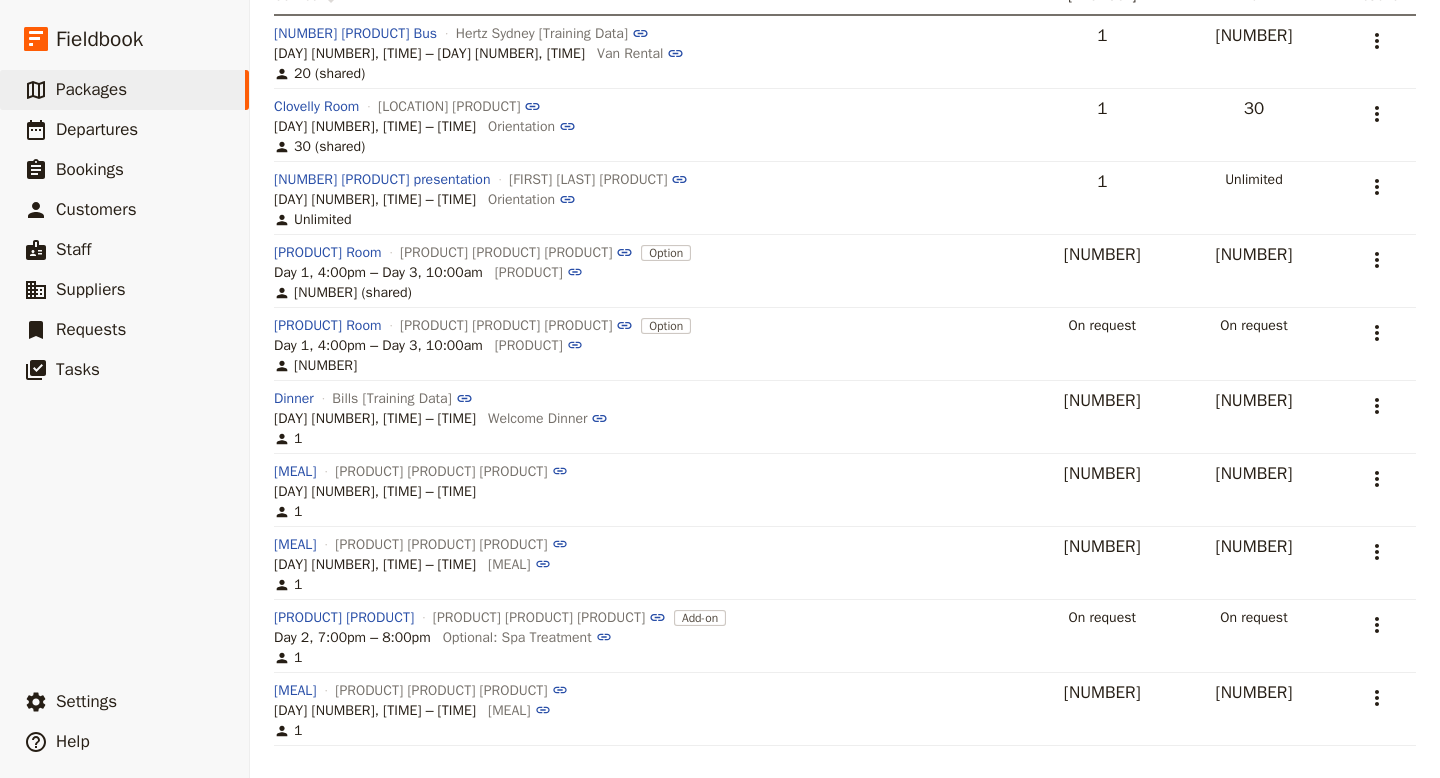 scroll, scrollTop: 0, scrollLeft: 0, axis: both 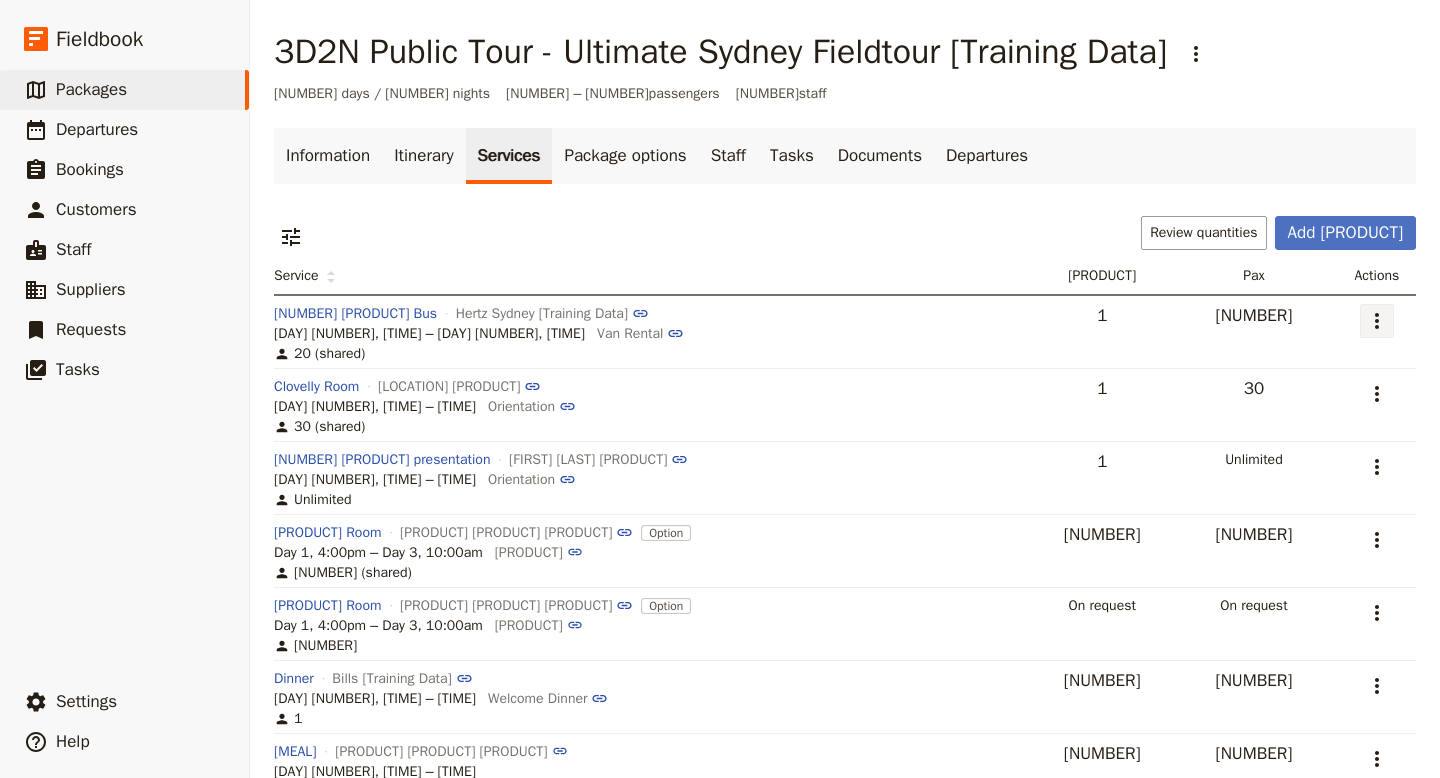 click 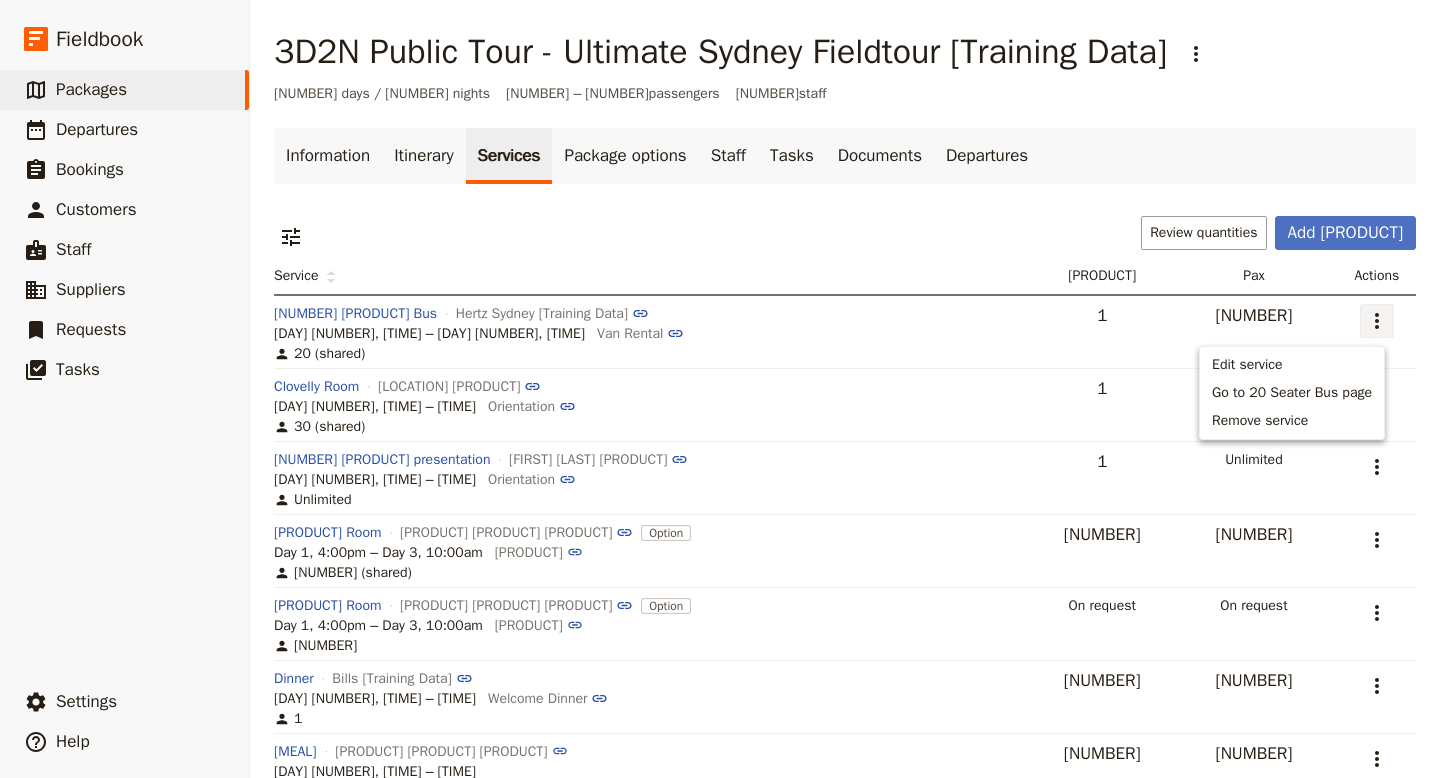 click on "[PRODUCT] Itinerary [PRODUCT] Services [PRODUCT] Options [PRODUCT] Tasks [PRODUCT] Departures ​ Review quantities Add [PRODUCT] [PRODUCT] Qty Pax Actions [NUMBER] [PRODUCT] Bus [PRODUCT] [PRODUCT] [PRODUCT] [DAY] [NUMBER], [TIME] – [DAY] [NUMBER], [TIME] [PRODUCT] [PRODUCT] [NUMBER] (shared) [NUMBER] [NUMBER] ​ Clovelly Room [PRODUCT] [PRODUCT] [PRODUCT] [DAY] [NUMBER], [TIME] – [TIME] [PRODUCT] [NUMBER] (shared) [NUMBER] [NUMBER] ​ [NUMBER] [PRODUCT] [PRODUCT] [PRODUCT] [DAY] [NUMBER], [TIME] – [TIME] [PRODUCT] [NUMBER] [NUMBER] ​ Standard Room [PRODUCT] [PRODUCT] [PRODUCT] Option [DAY] [NUMBER], [TIME] – [DAY] [NUMBER], [TIME] [PRODUCT] [NUMBER] (shared) [NUMBER] [NUMBER] ​ Premium Room [PRODUCT] [PRODUCT] [PRODUCT] Option [DAY] [NUMBER], [TIME] – [DAY] [NUMBER], [TIME] [PRODUCT] [NUMBER] On request On request ​ [PRODUCT] [PRODUCT] [PRODUCT] [PRODUCT] [DAY] [NUMBER], [TIME] – [TIME] [PRODUCT] [PRODUCT] [NUMBER] [NUMBER] [NUMBER] ​ [PRODUCT] [PRODUCT] [PRODUCT] [PRODUCT] [DAY] [NUMBER], [TIME] – [TIME] [PRODUCT] [NUMBER] [NUMBER] ​ [PRODUCT] [PRODUCT] [PRODUCT] [PRODUCT] Add-on [NUMBER] On request ​" at bounding box center [845, 577] 